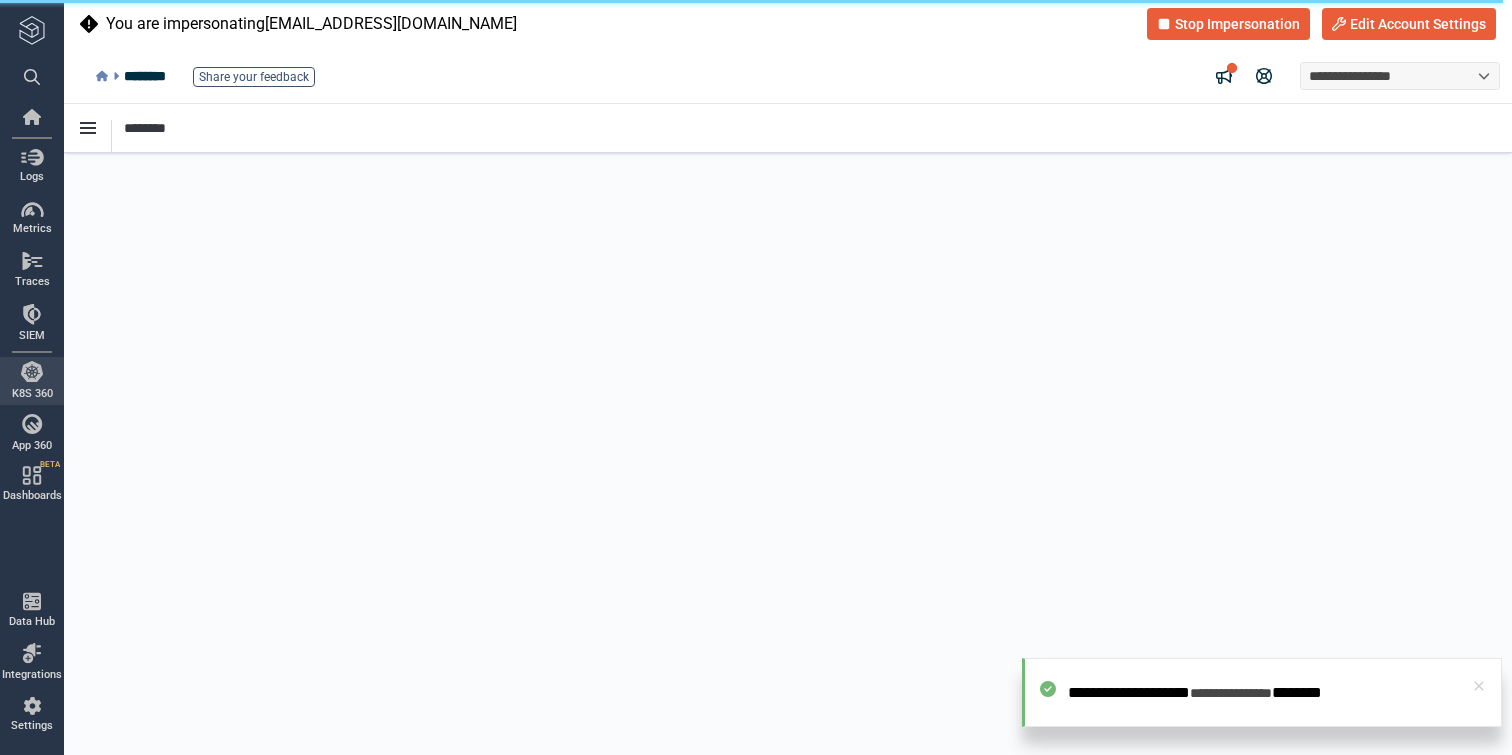 scroll, scrollTop: 0, scrollLeft: 0, axis: both 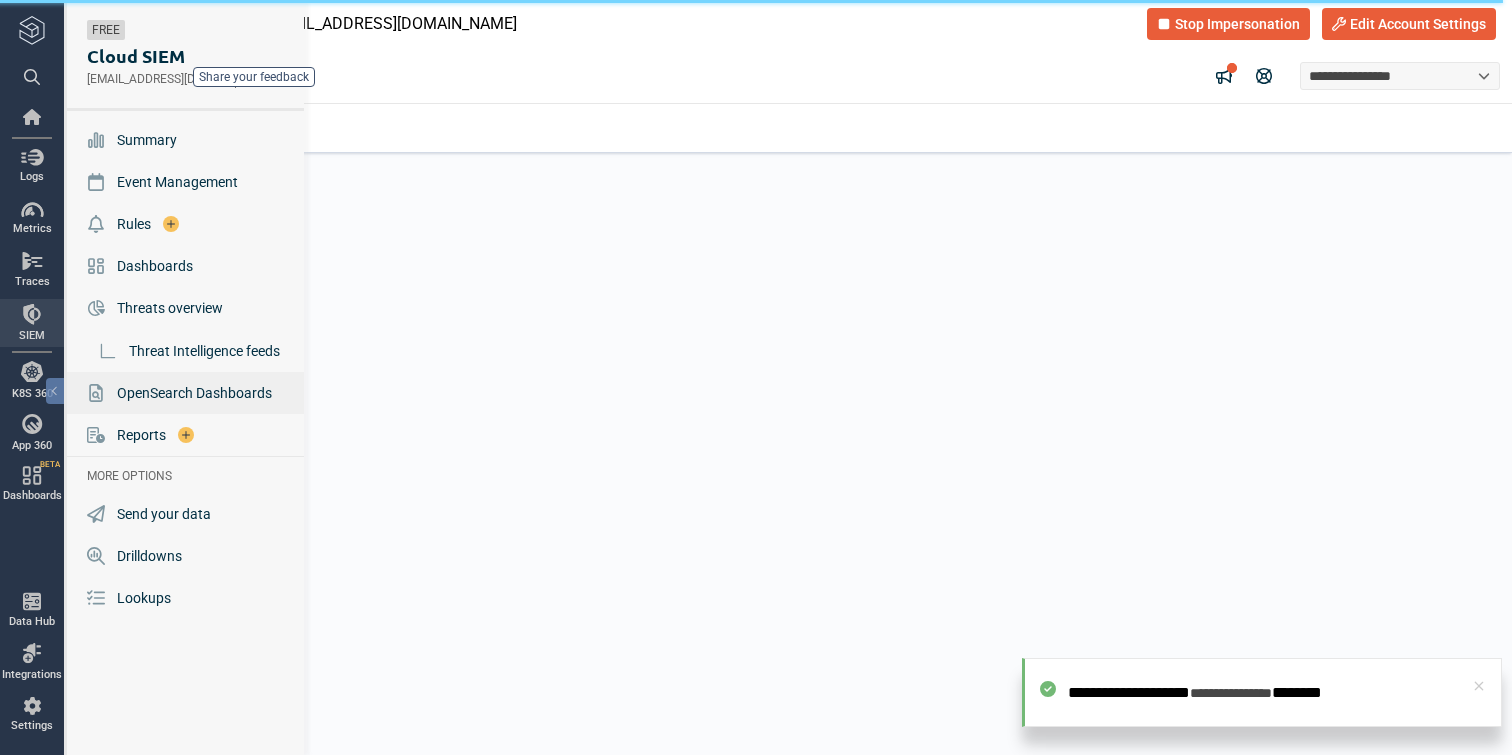 click on "OpenSearch Dashboards" at bounding box center (194, 393) 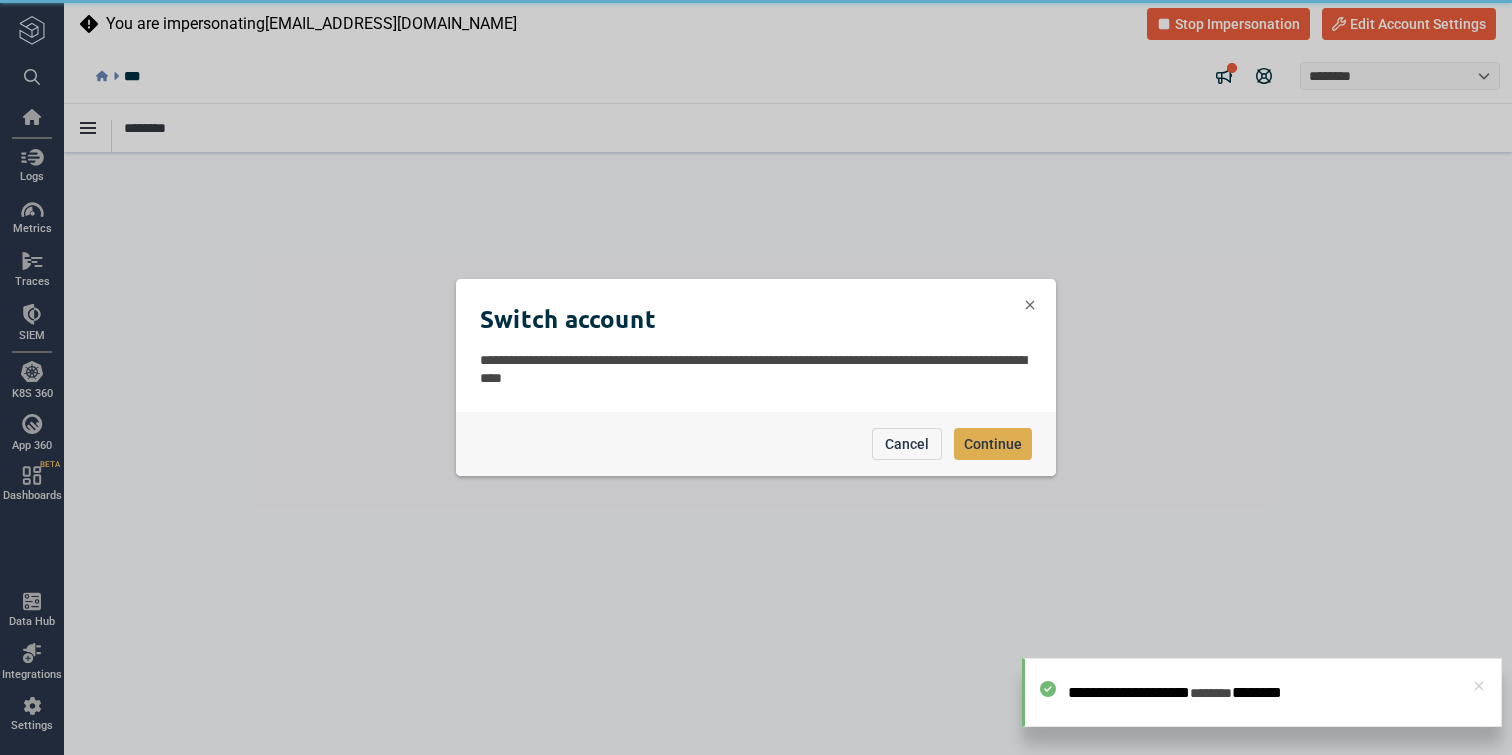 click on "Continue" at bounding box center (993, 444) 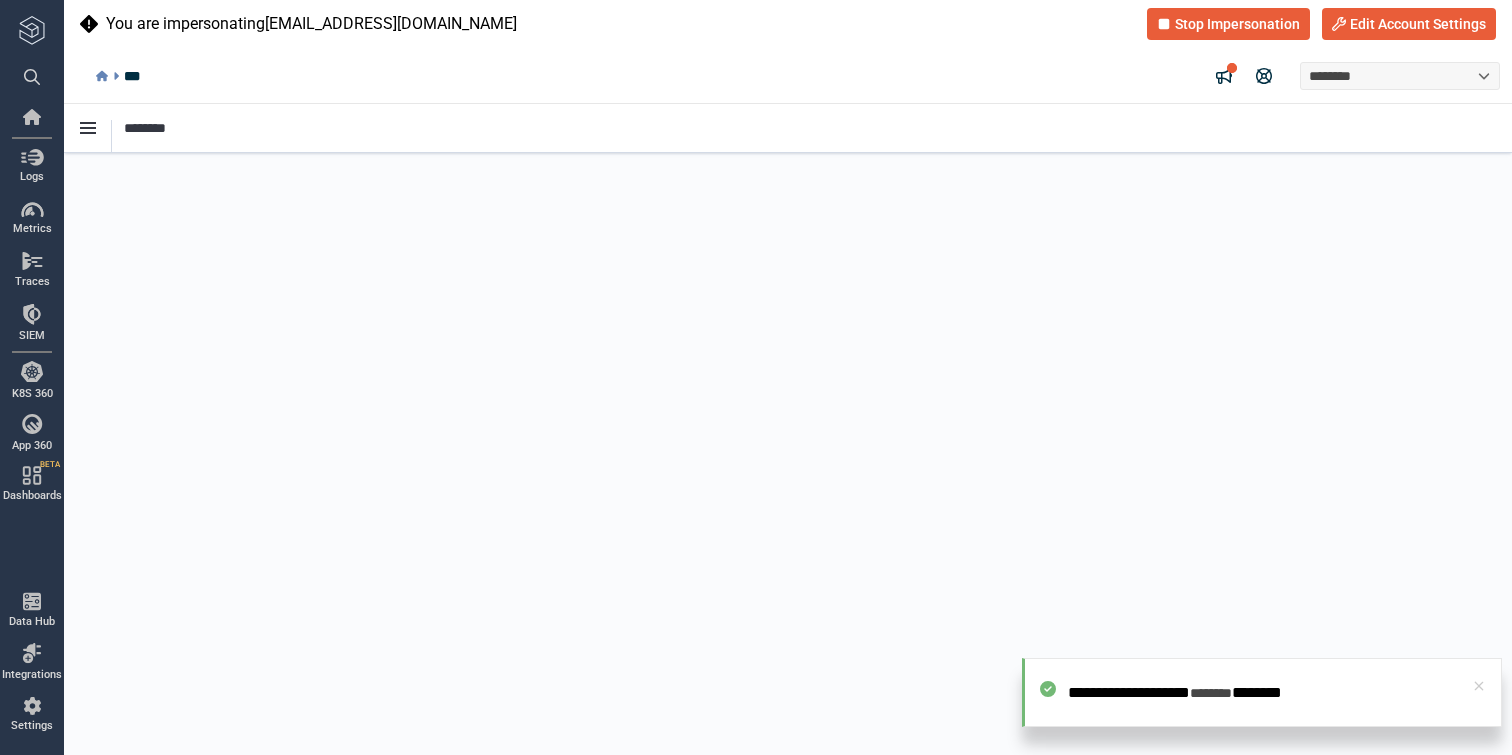 type on "*" 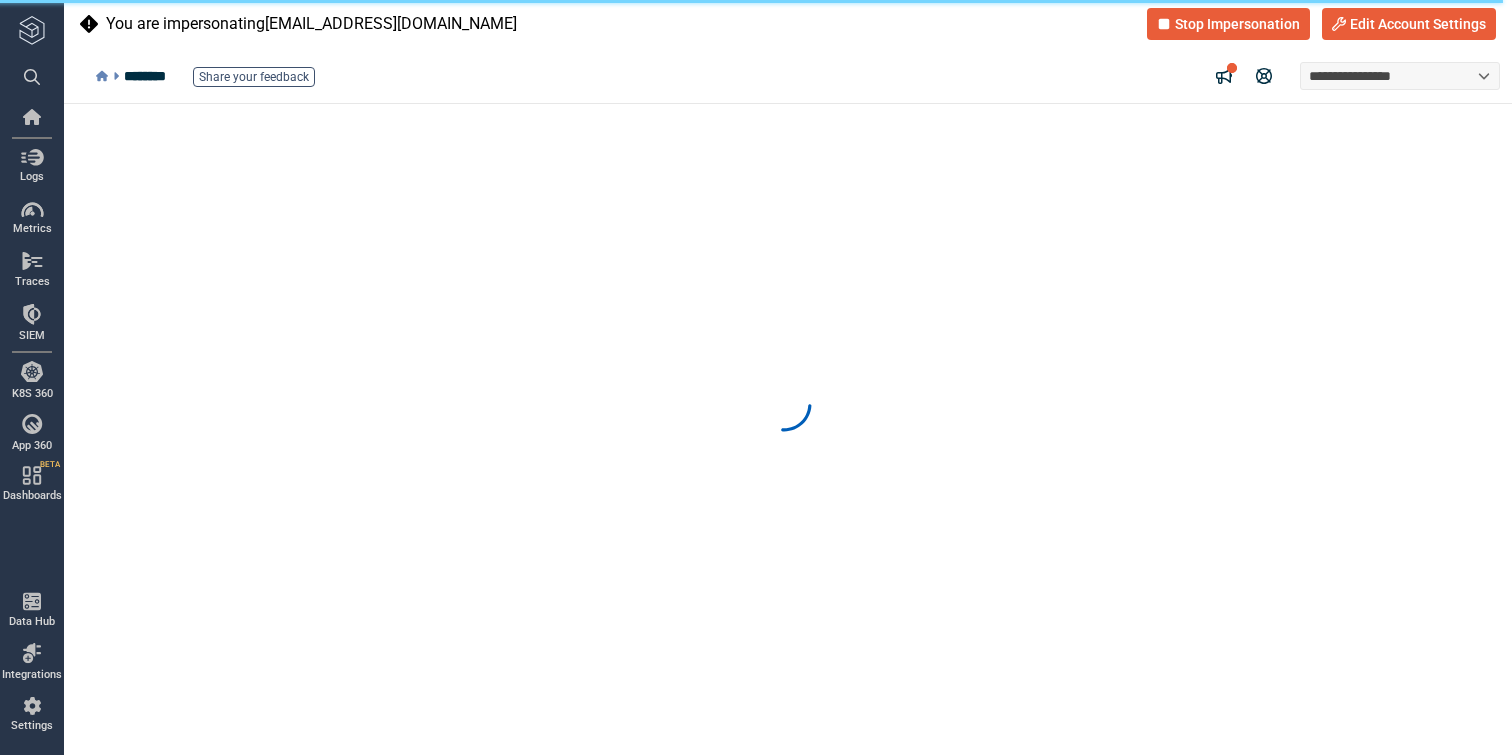 scroll, scrollTop: 0, scrollLeft: 0, axis: both 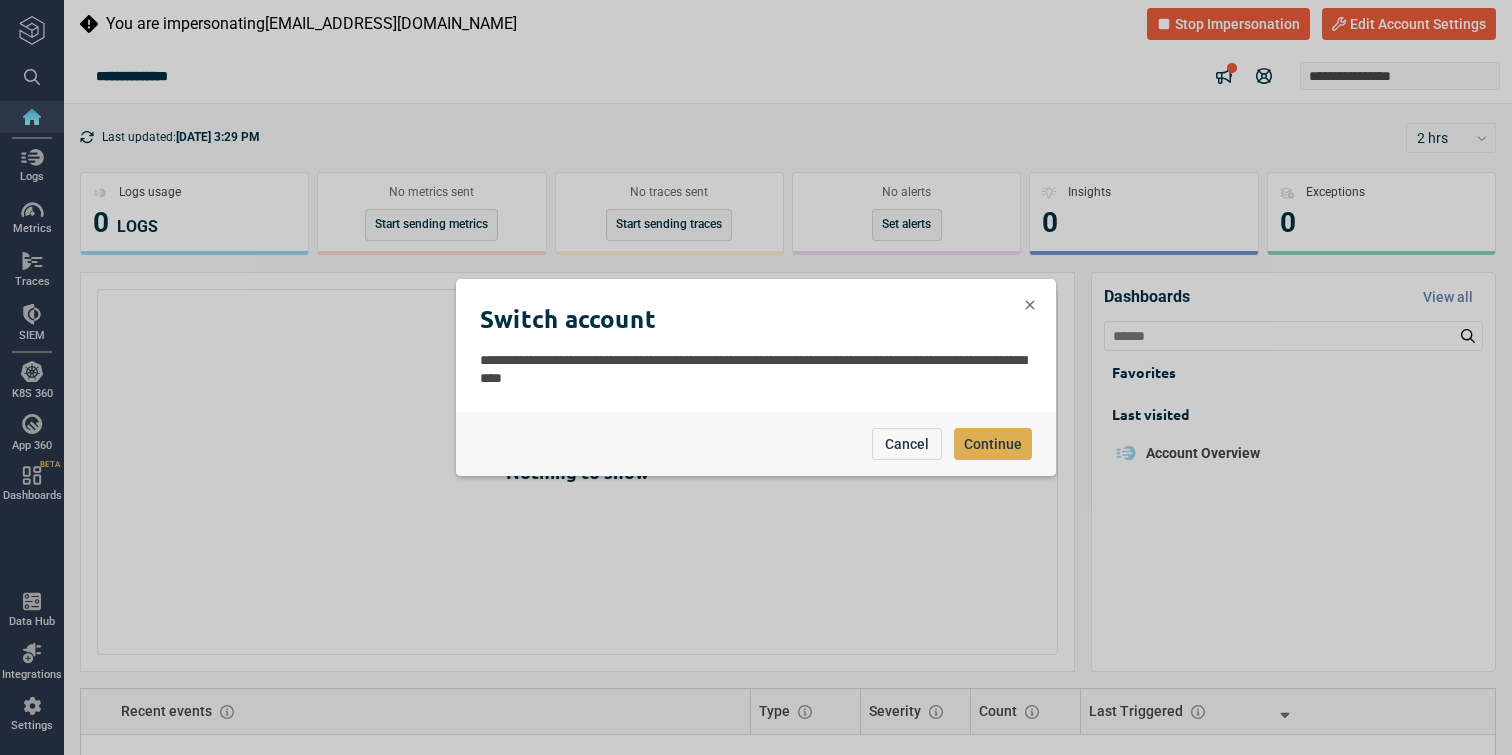 click on "Continue" at bounding box center [993, 444] 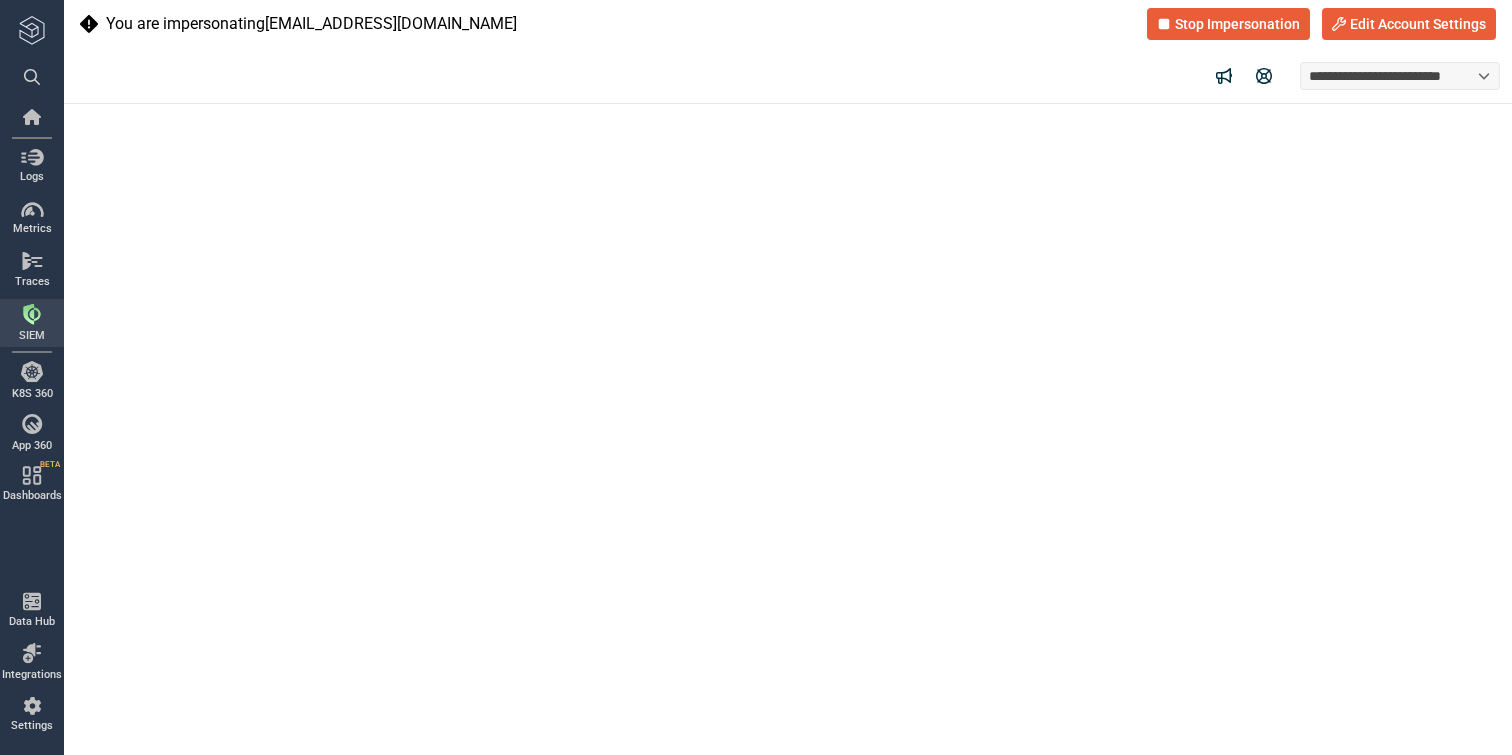 click at bounding box center (32, 314) 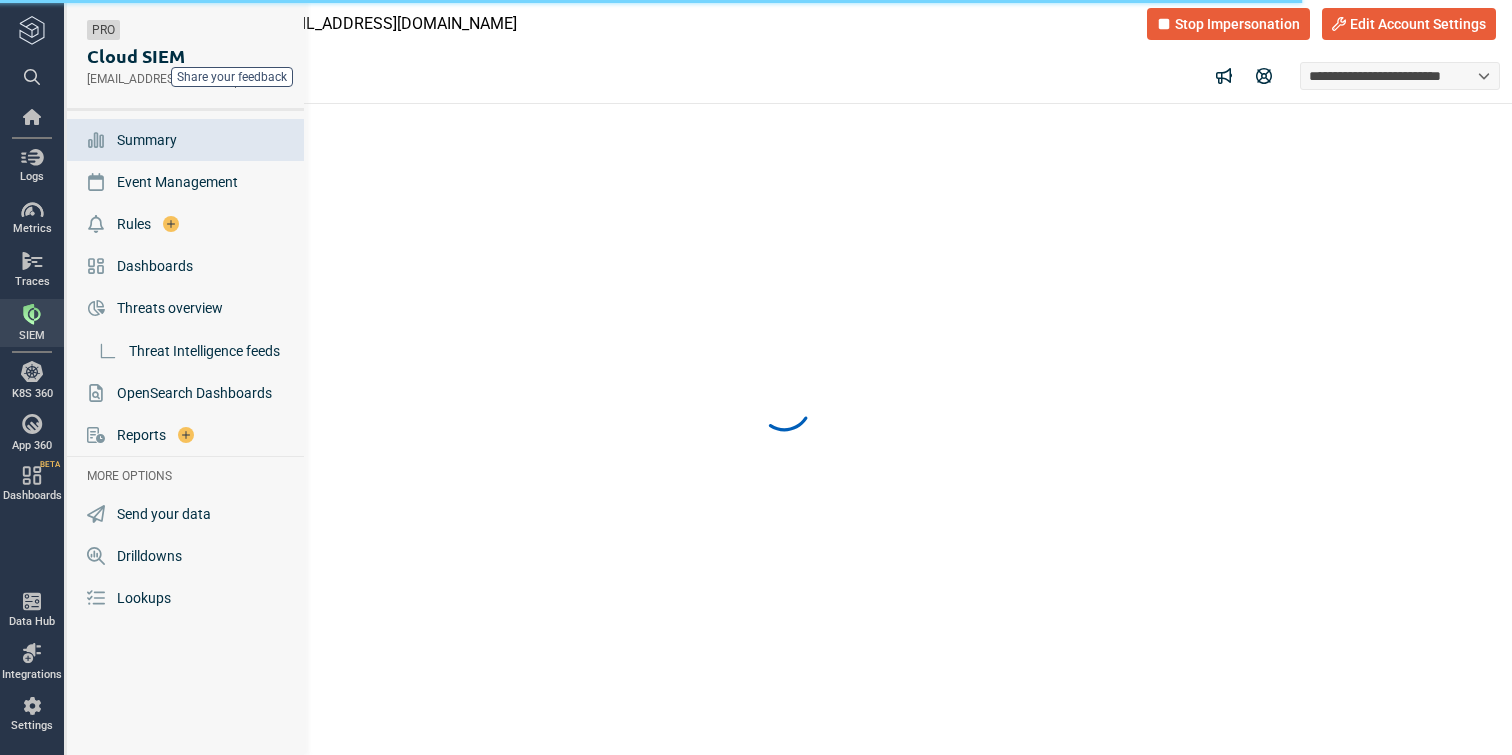 scroll, scrollTop: 0, scrollLeft: 0, axis: both 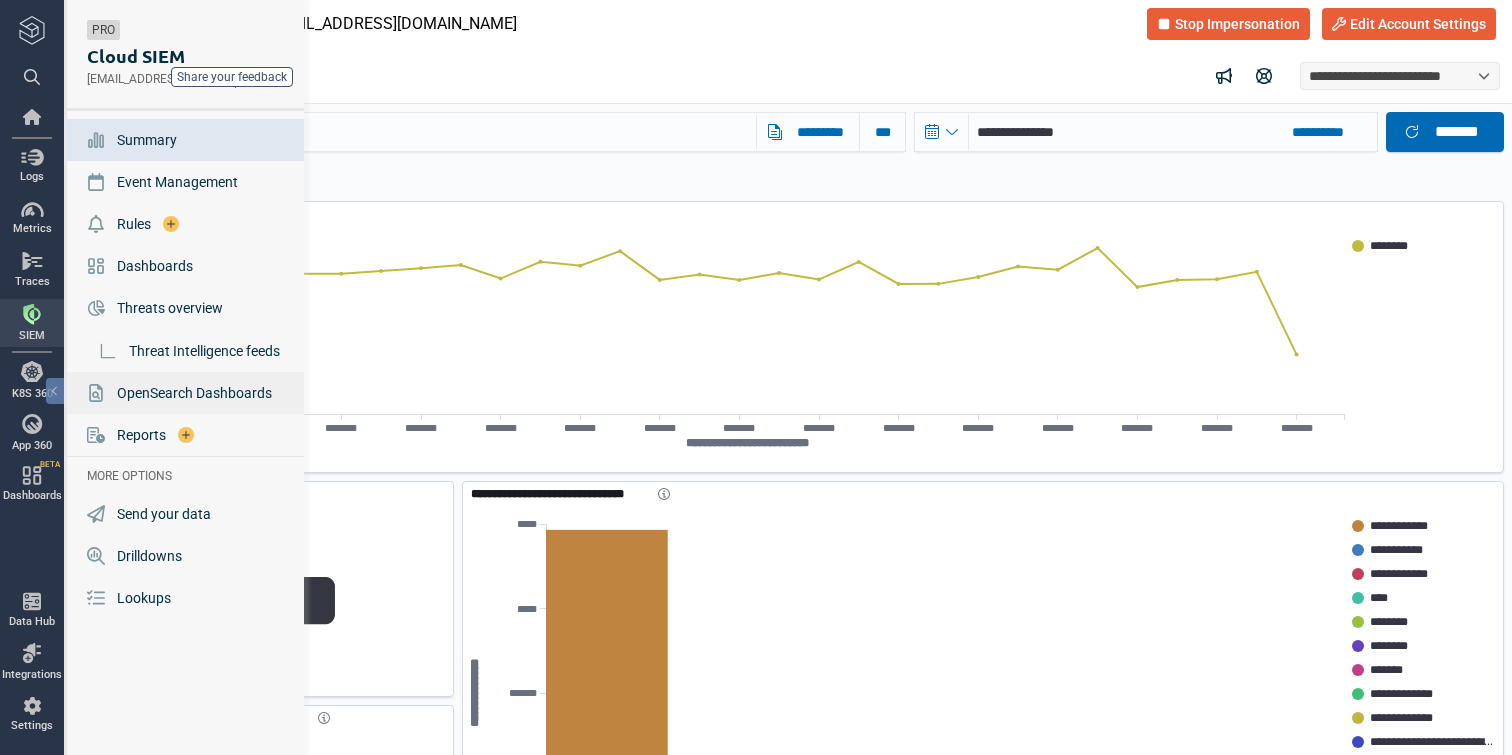 click on "OpenSearch Dashboards" at bounding box center (194, 393) 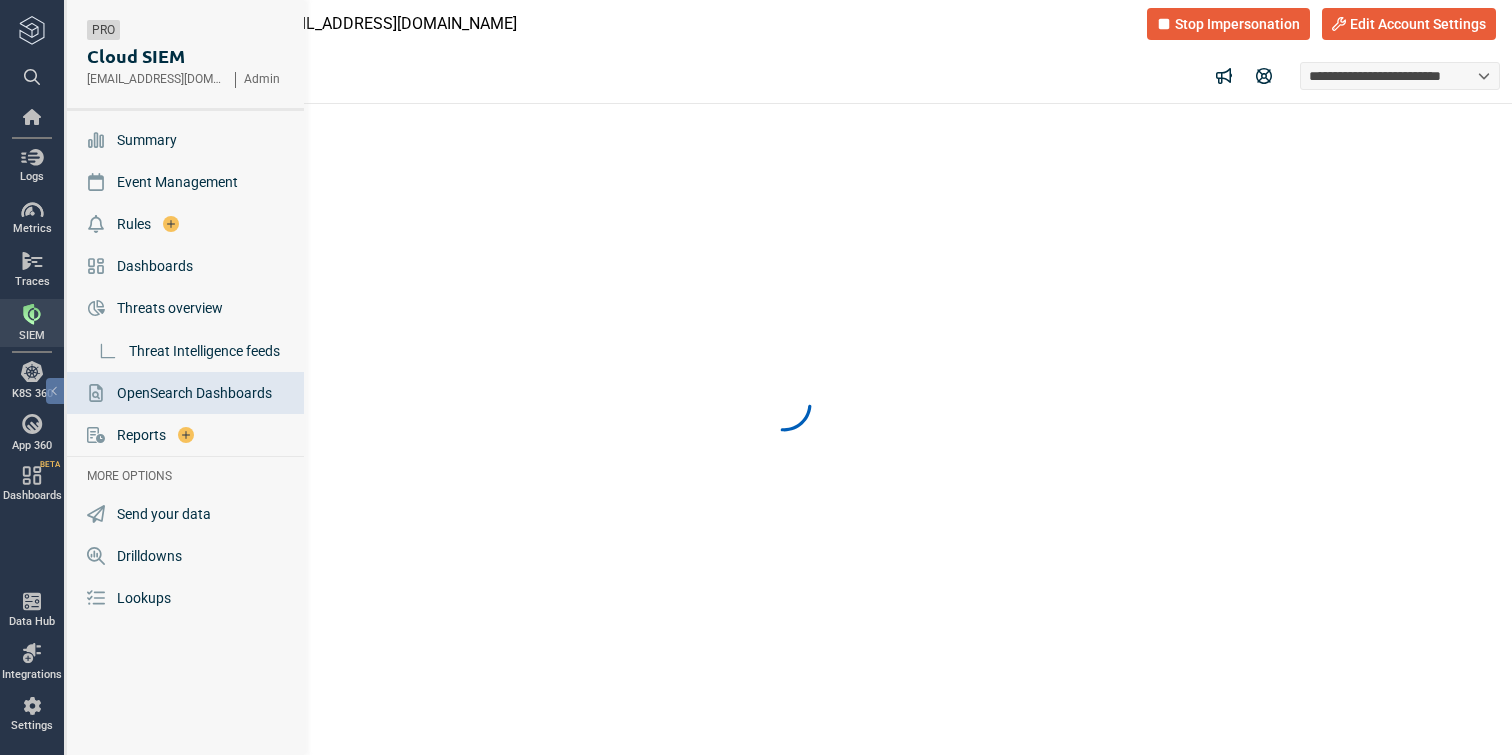 scroll, scrollTop: 0, scrollLeft: 0, axis: both 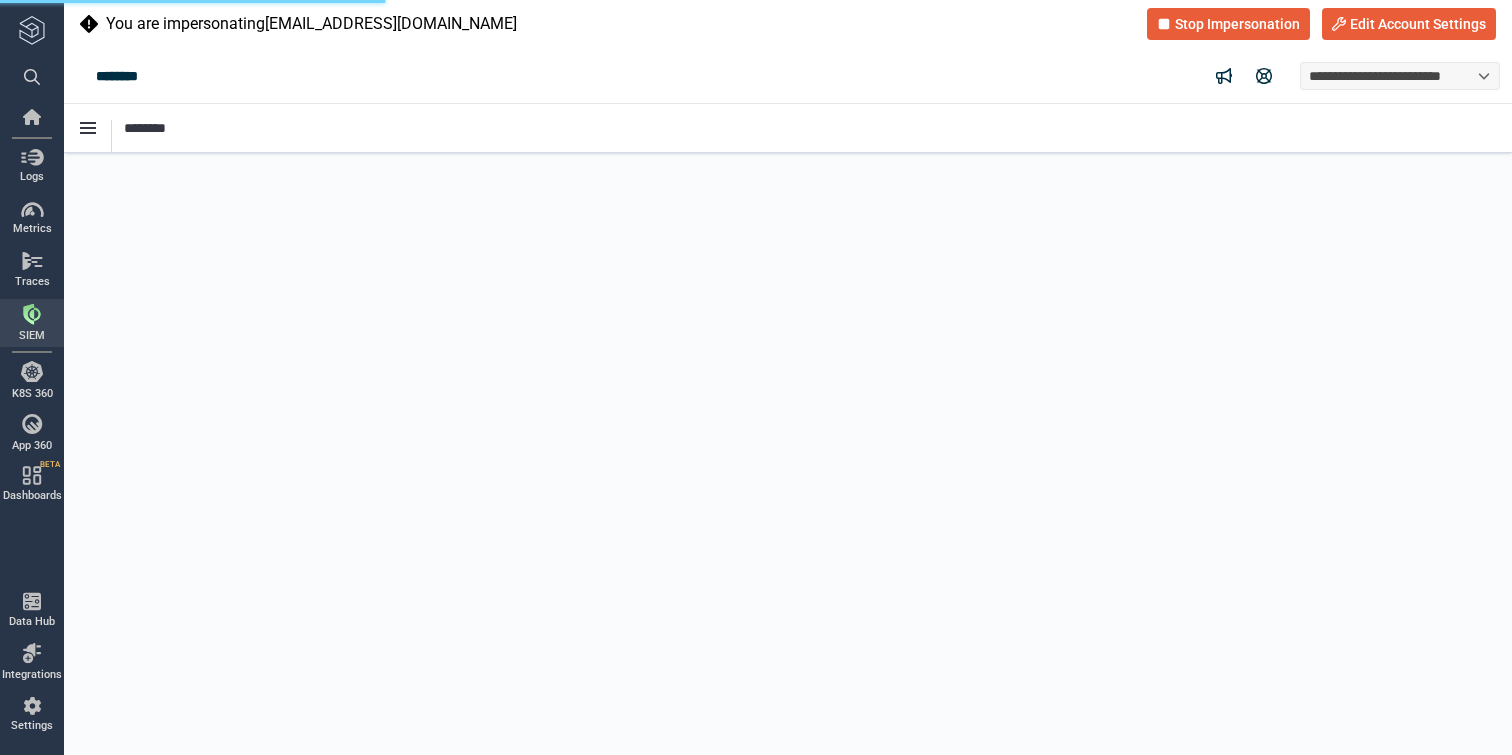 type on "*" 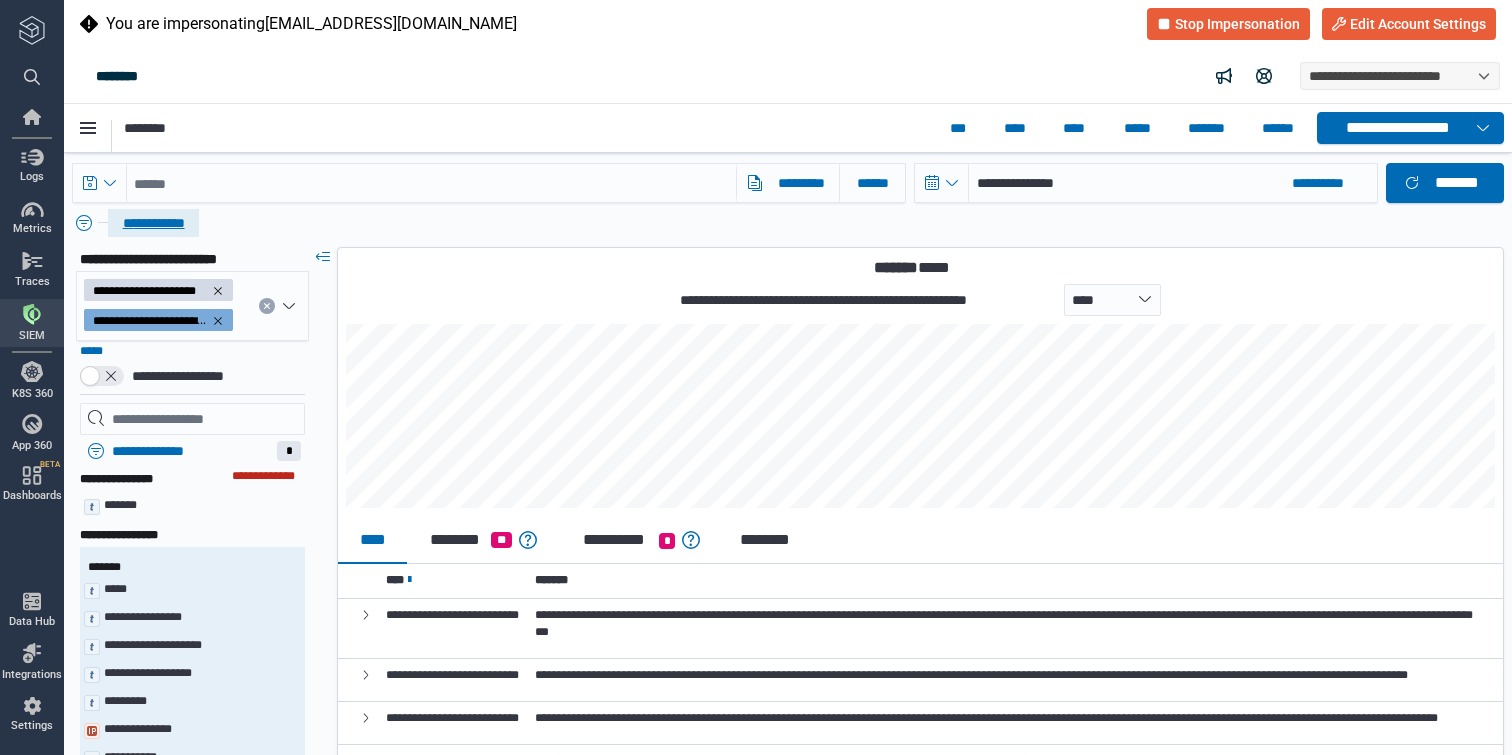 click on "**********" at bounding box center (153, 223) 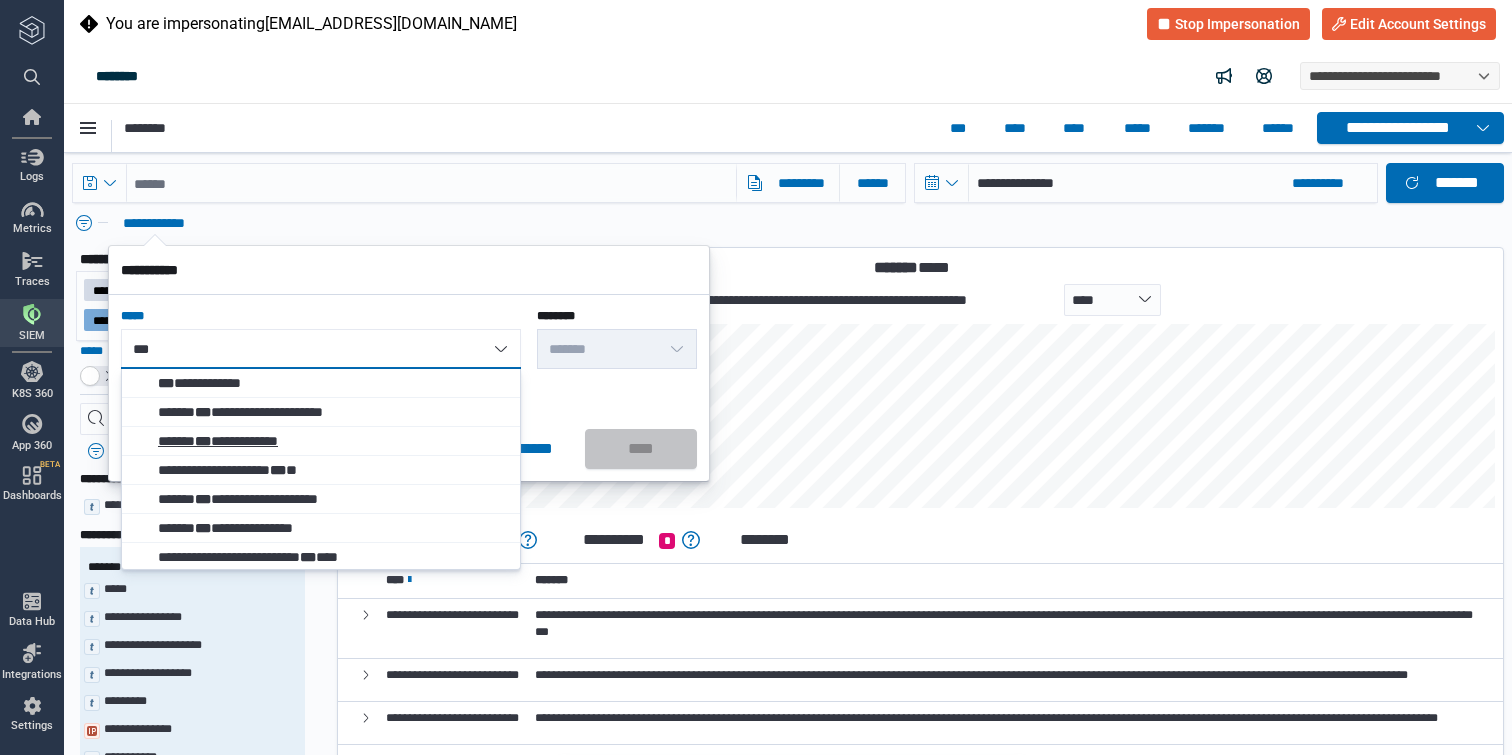 type on "***" 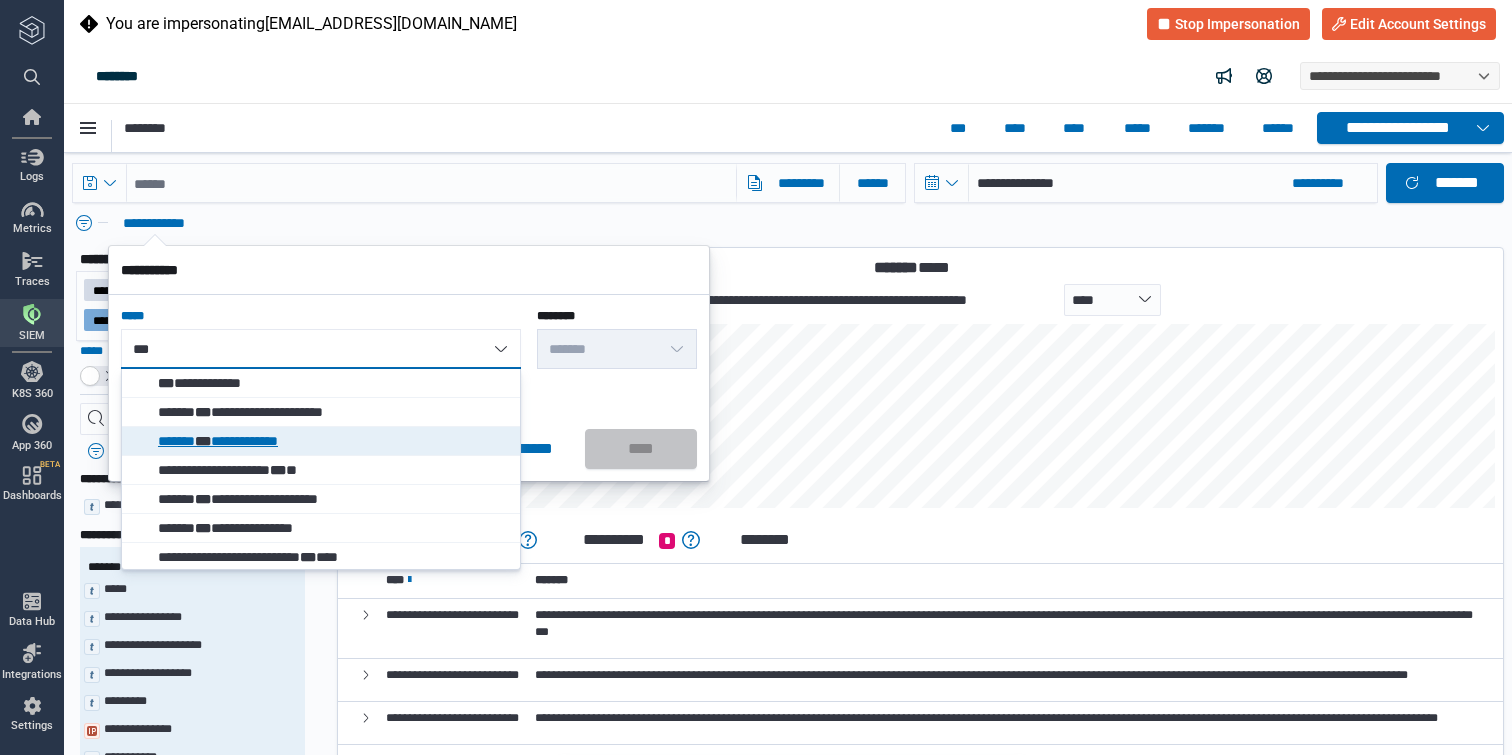 click on "**********" at bounding box center [334, 441] 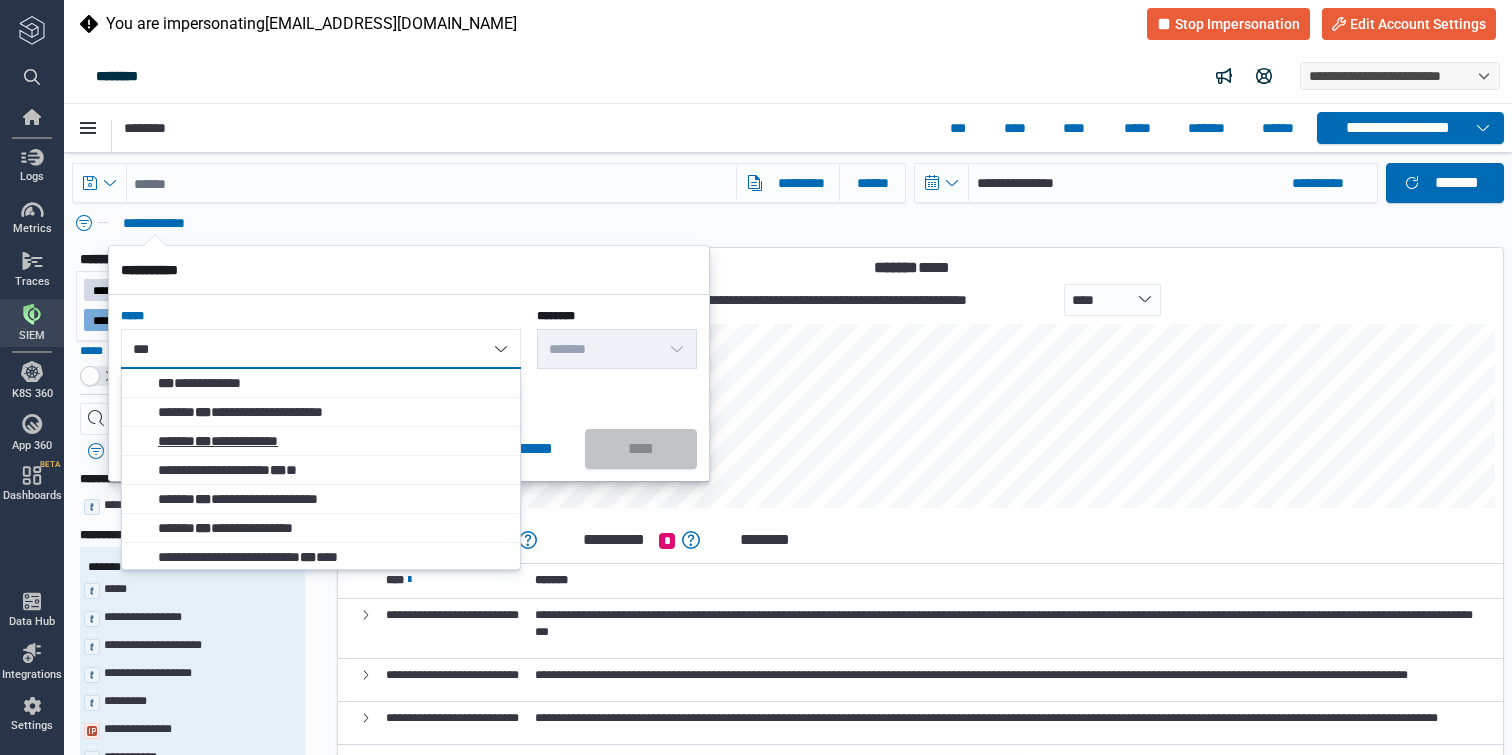 type 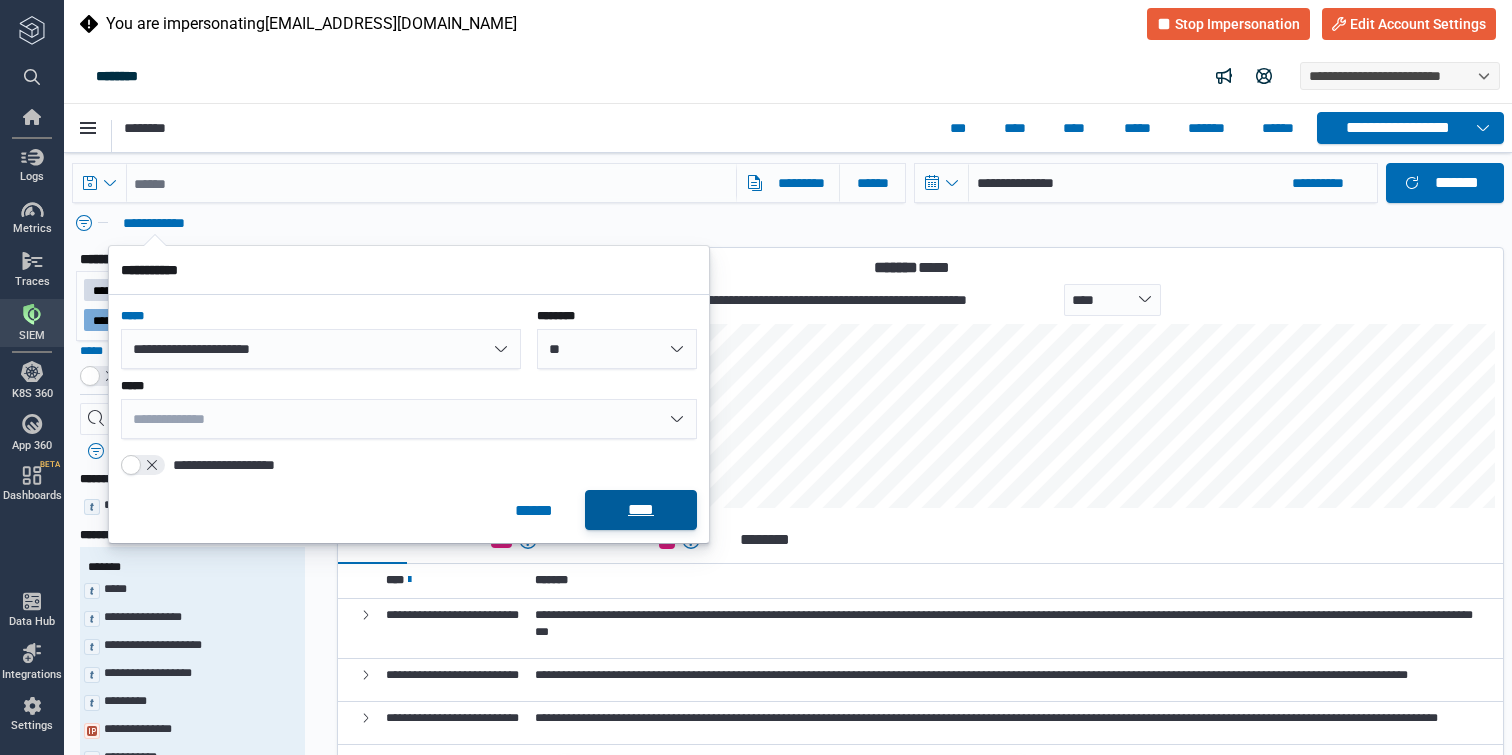 click on "****" at bounding box center (641, 510) 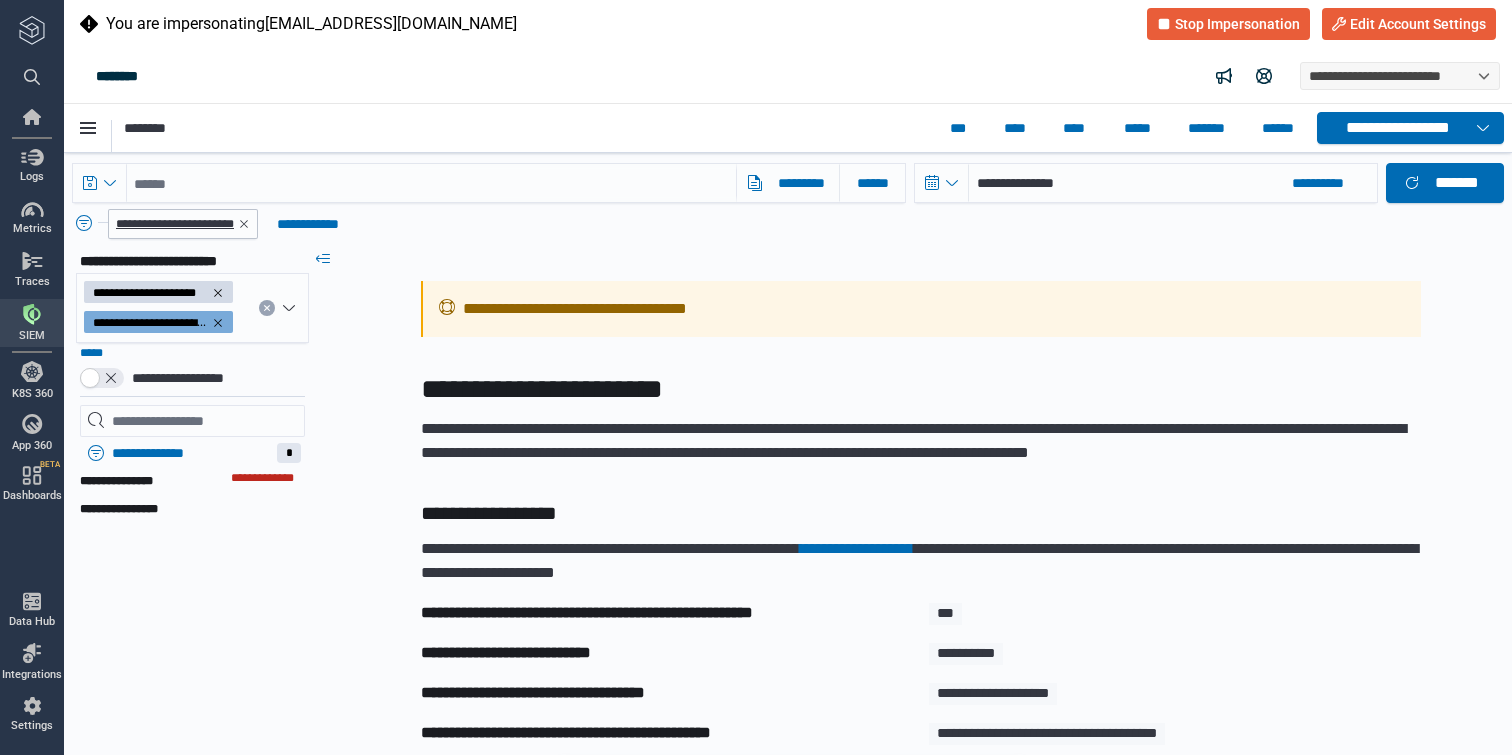 click on "**********" at bounding box center [175, 224] 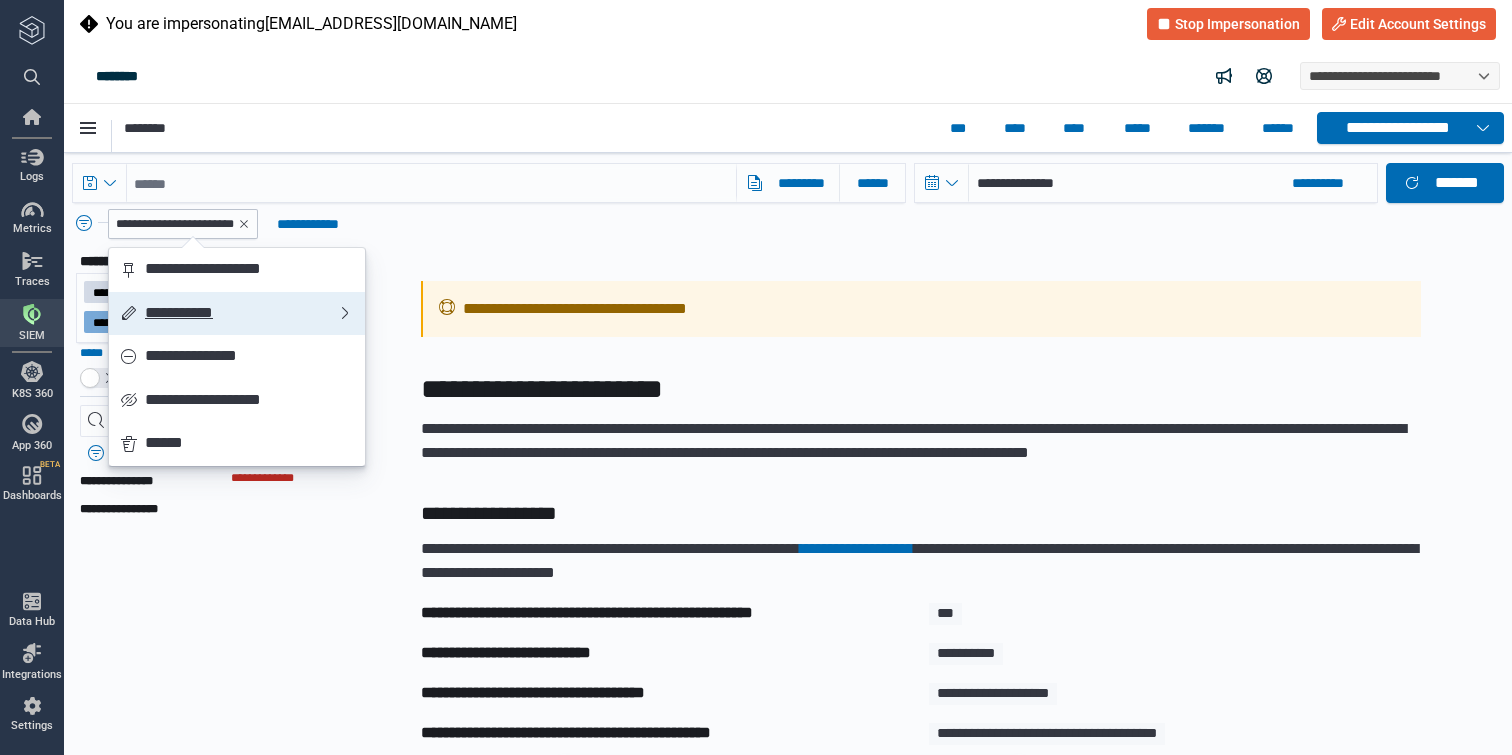click on "**********" at bounding box center (237, 314) 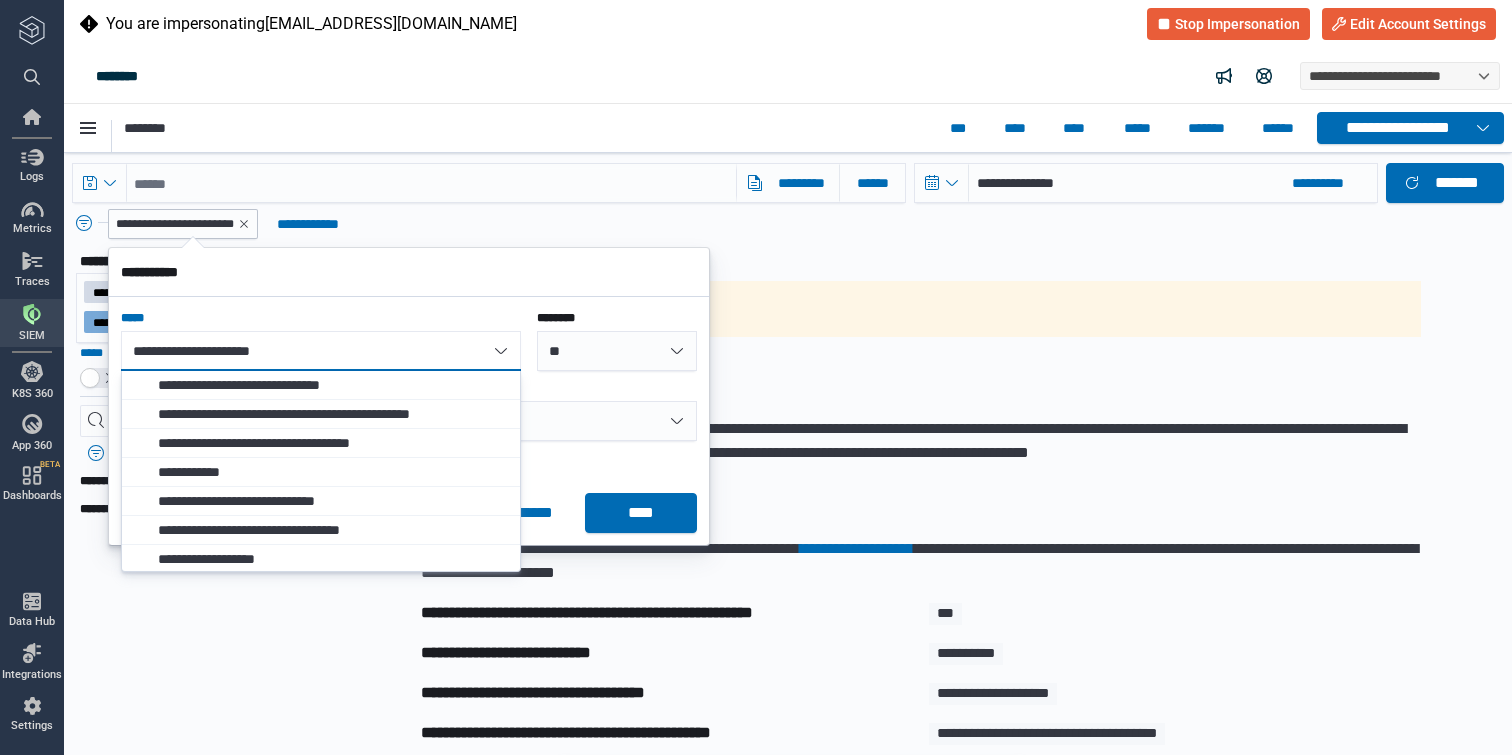 click on "**" at bounding box center [617, 351] 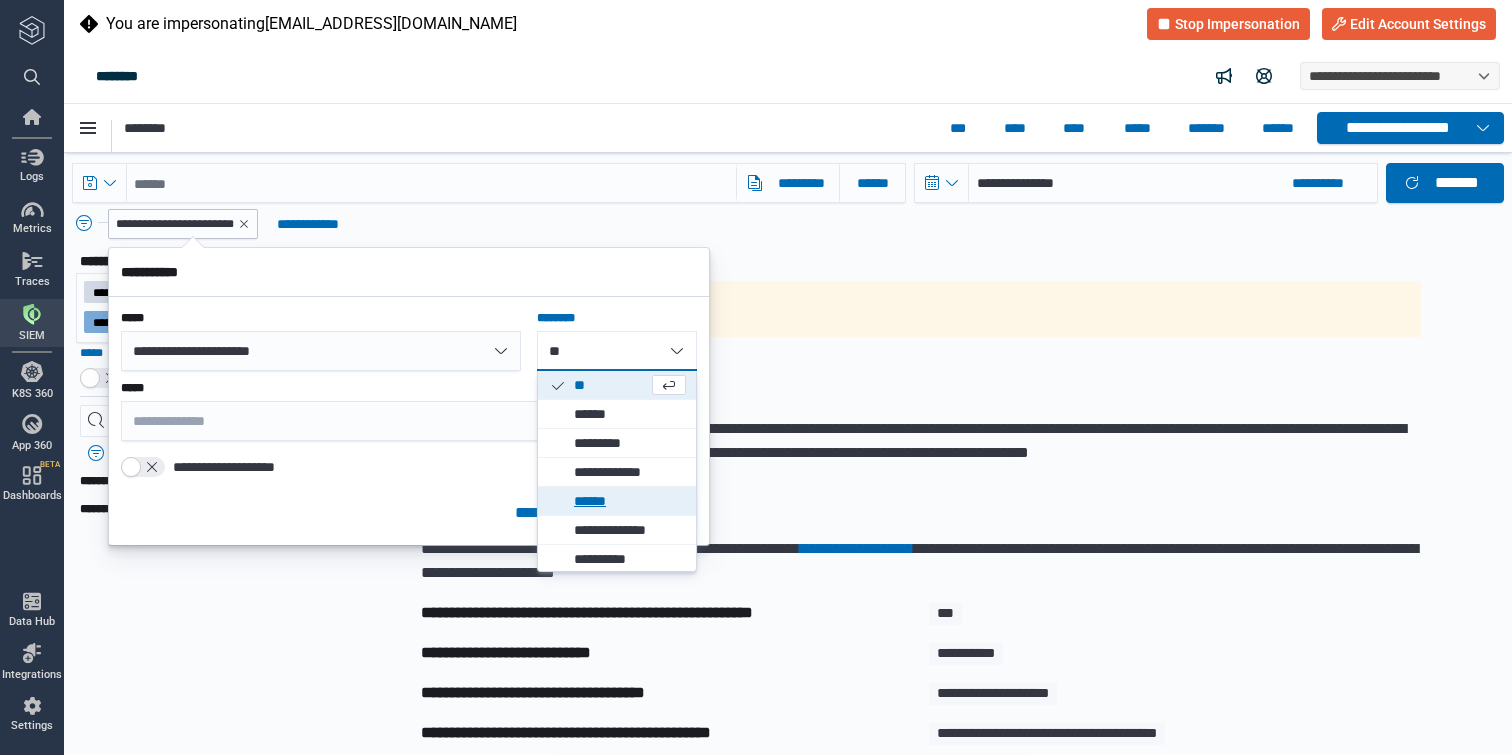 click on "******" at bounding box center [618, 501] 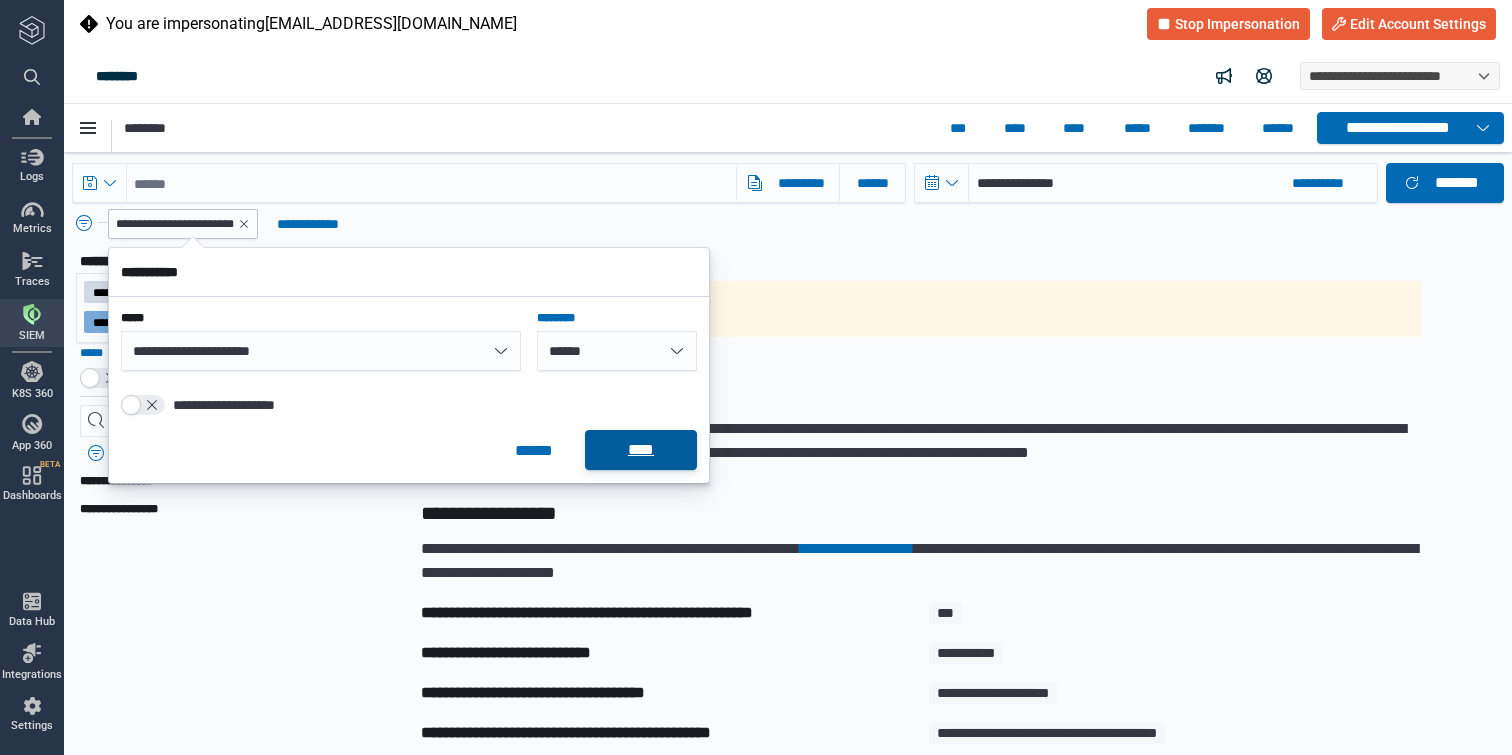click on "****" at bounding box center [641, 450] 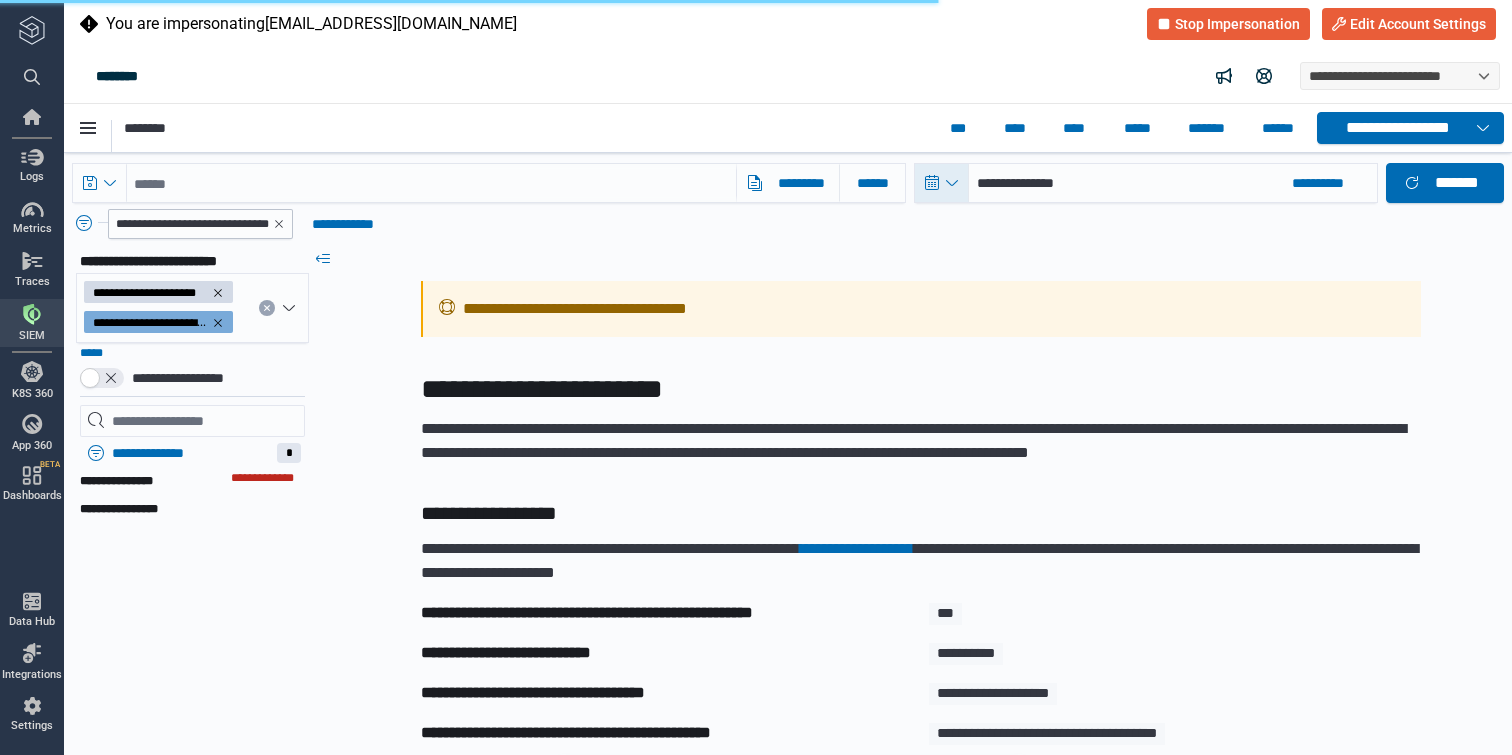 click at bounding box center [942, 183] 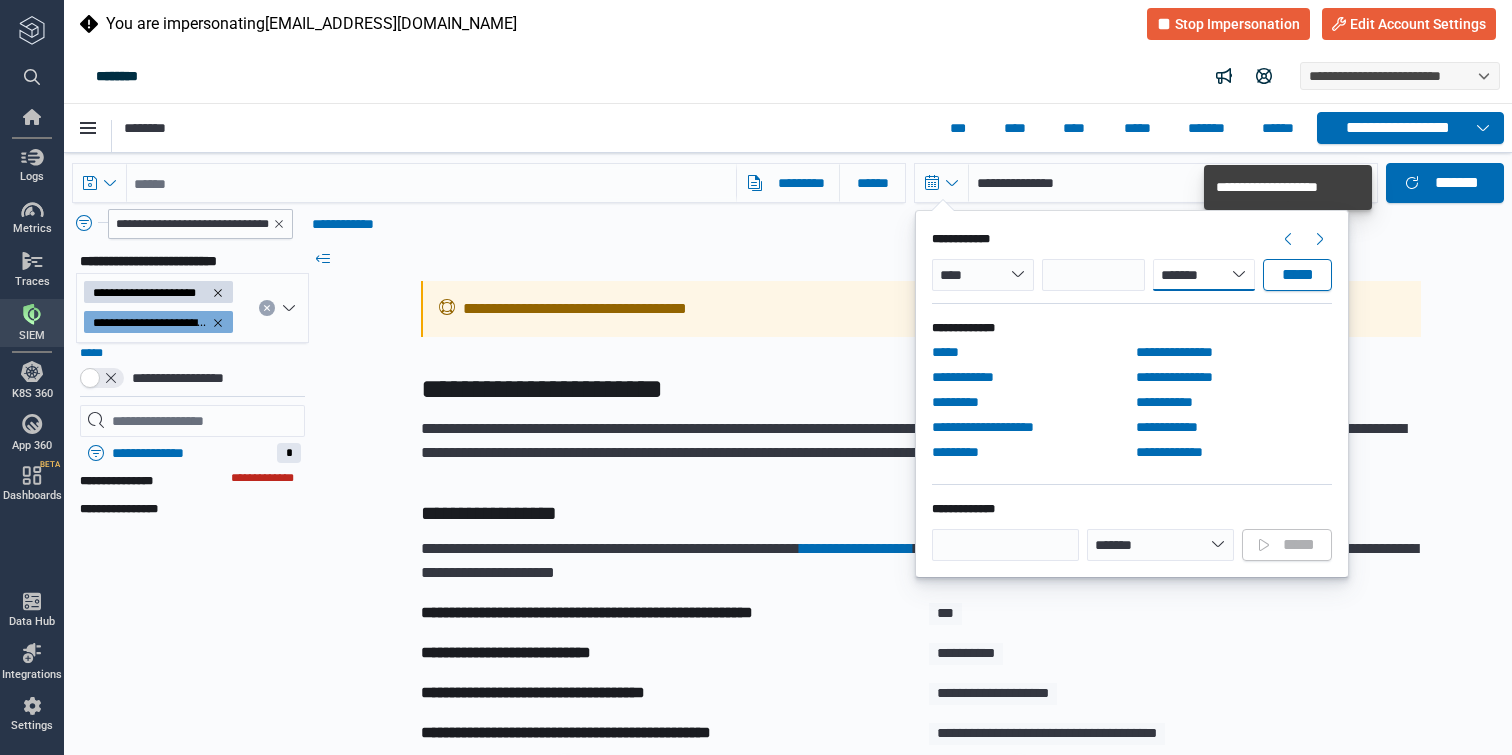 click on "******* ******* ***** **** ***** ****** *****" at bounding box center (1204, 275) 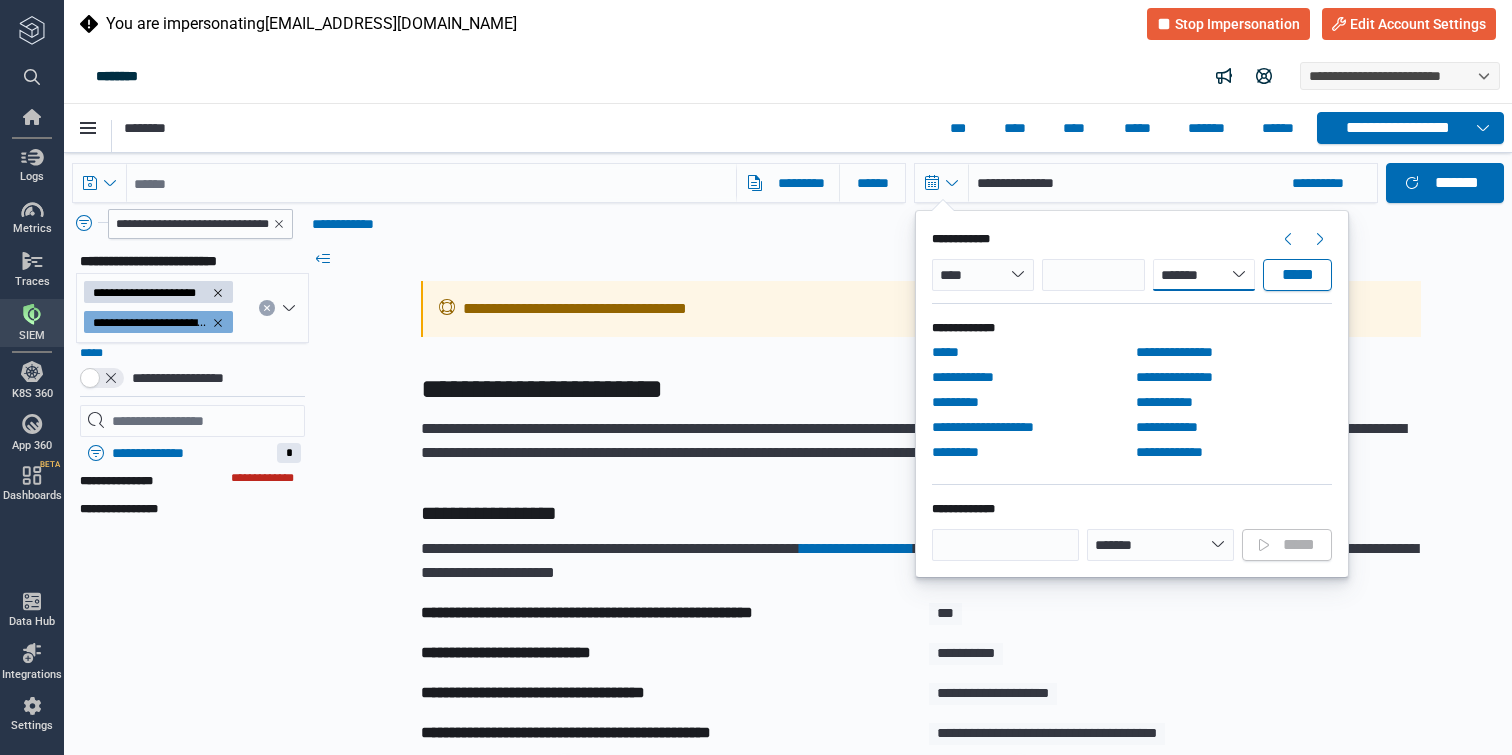 select on "*" 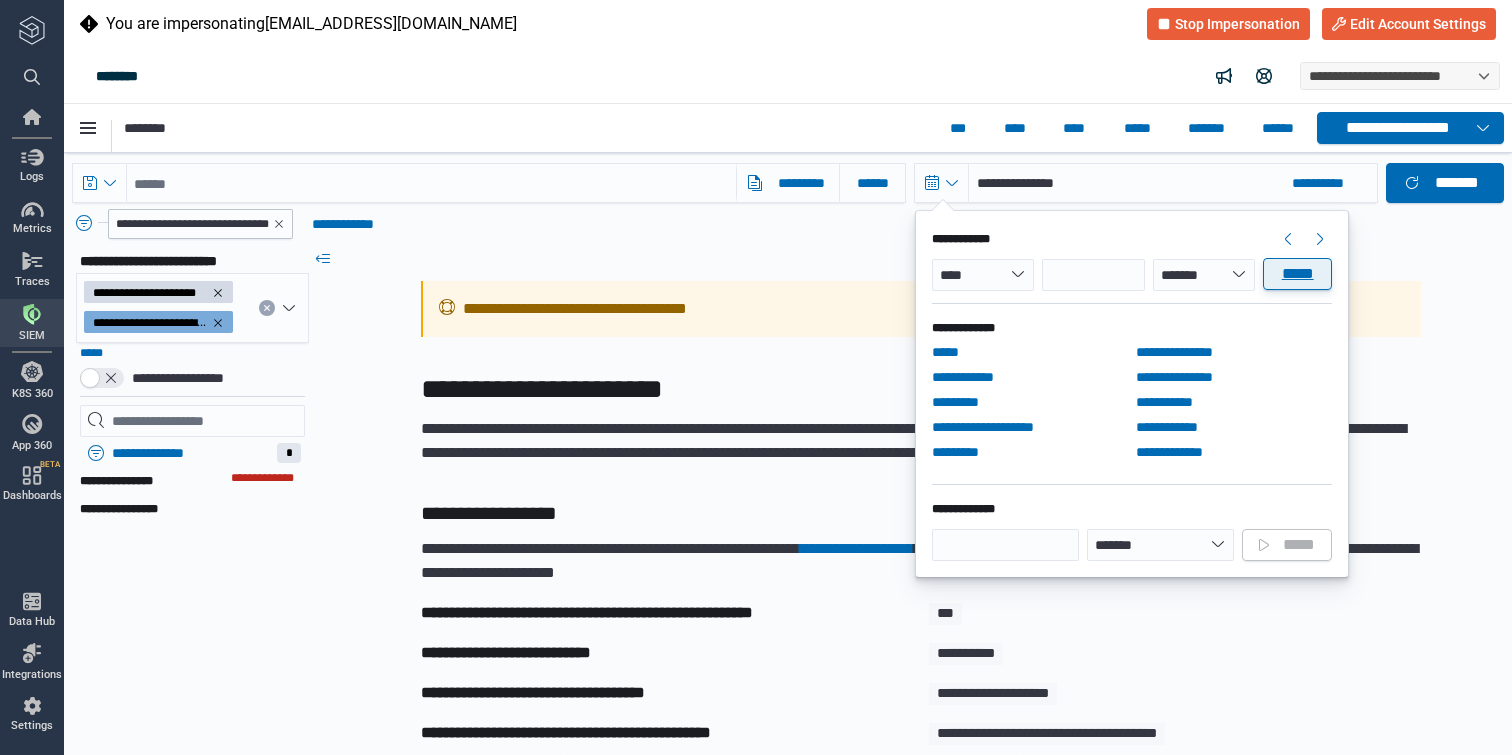 click on "*****" at bounding box center (1297, 274) 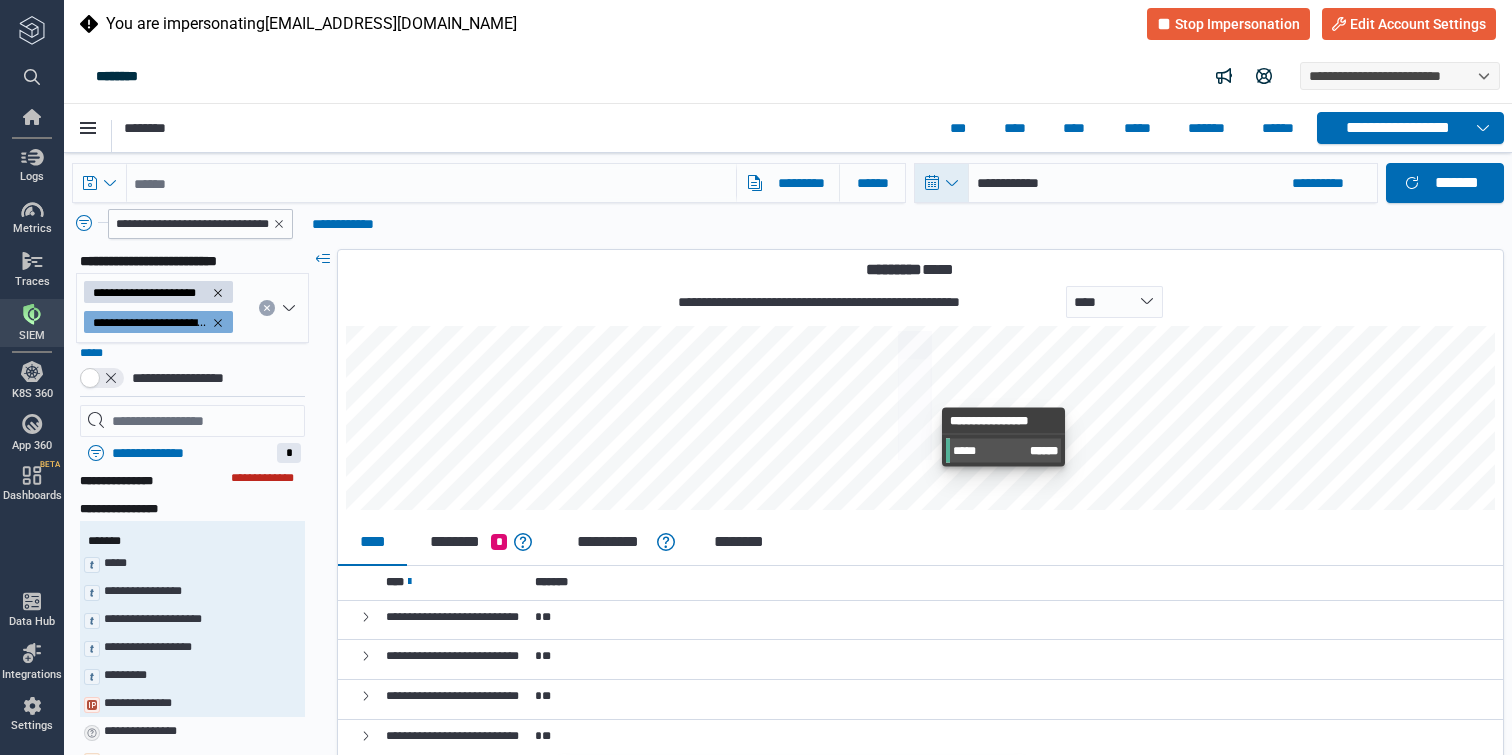 type 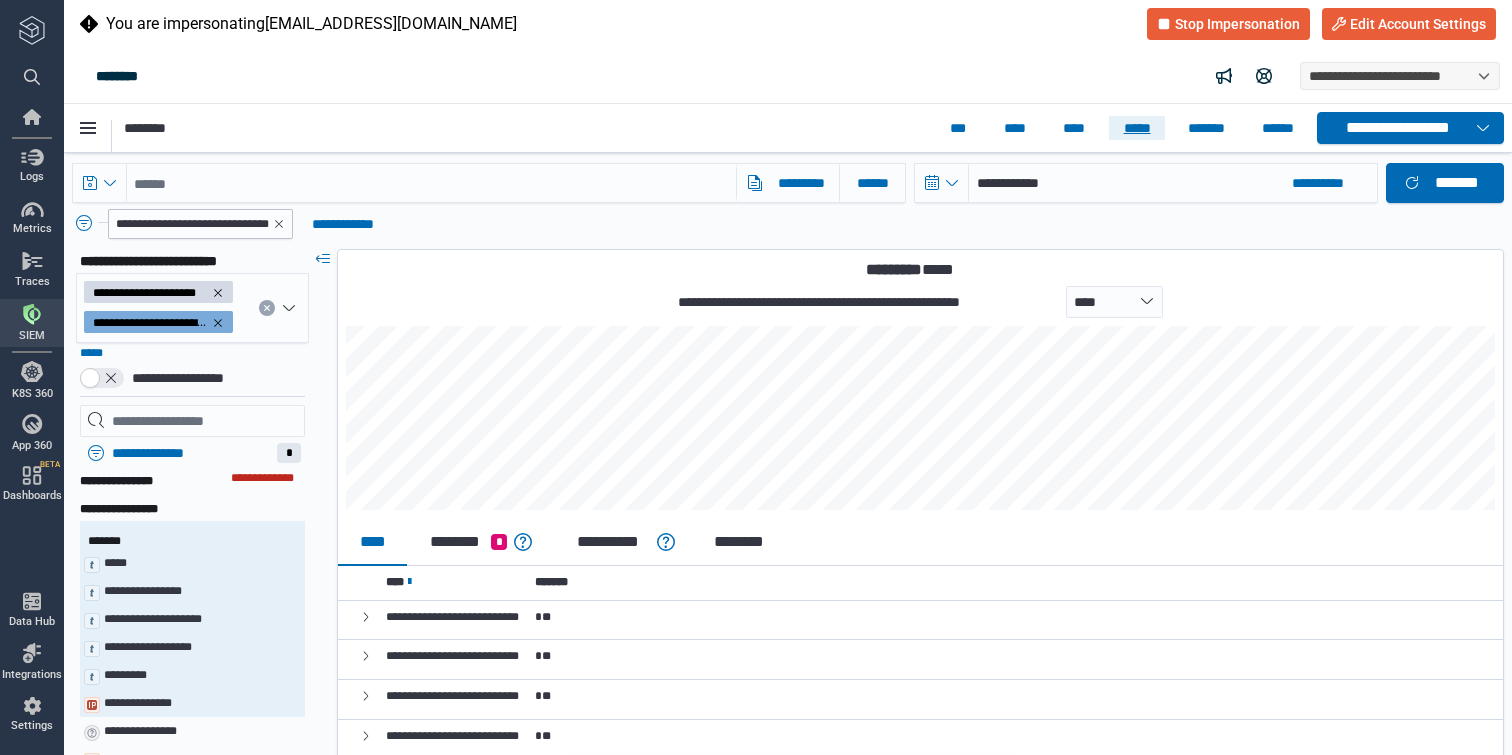 click on "*****" at bounding box center (1137, 128) 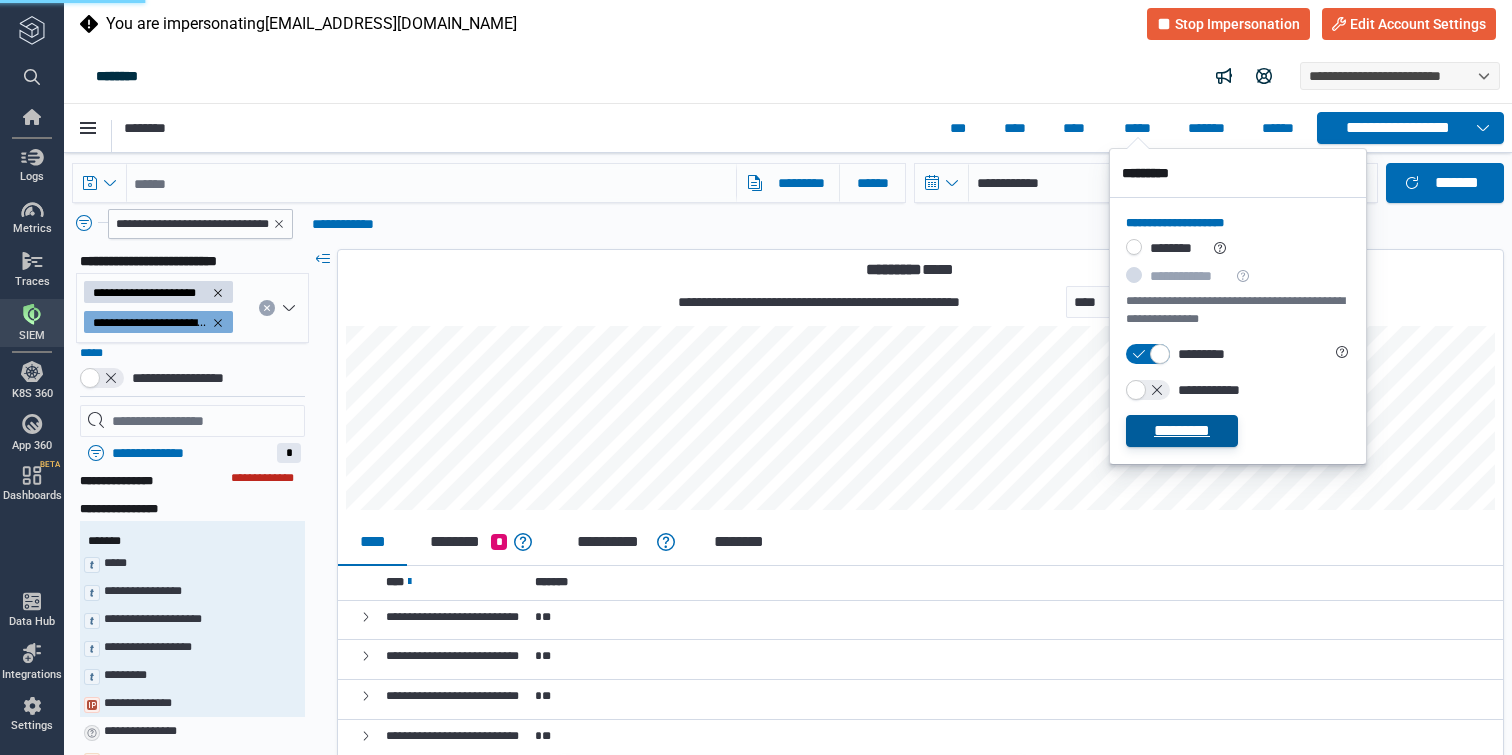 click on "*********" at bounding box center [1182, 431] 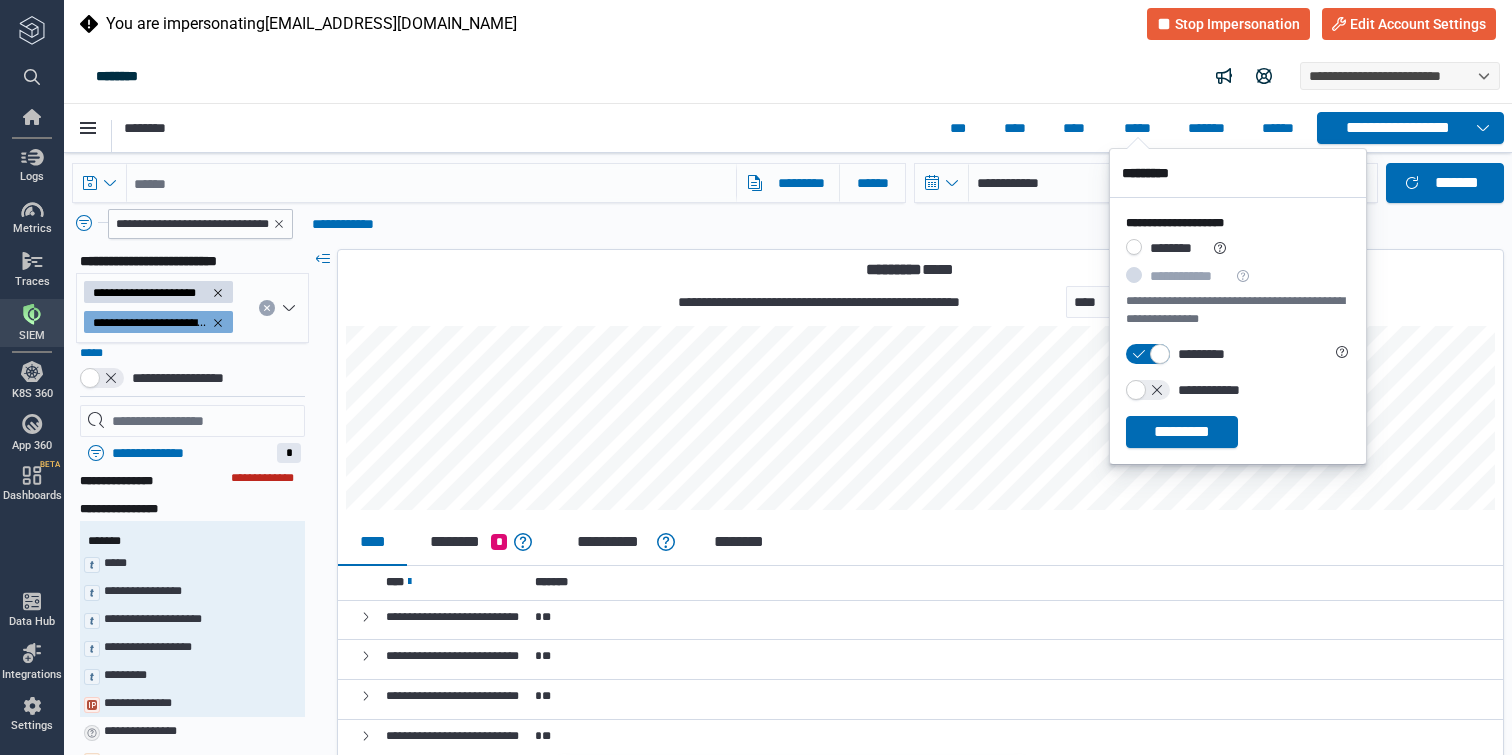 click on "**********" at bounding box center [806, 224] 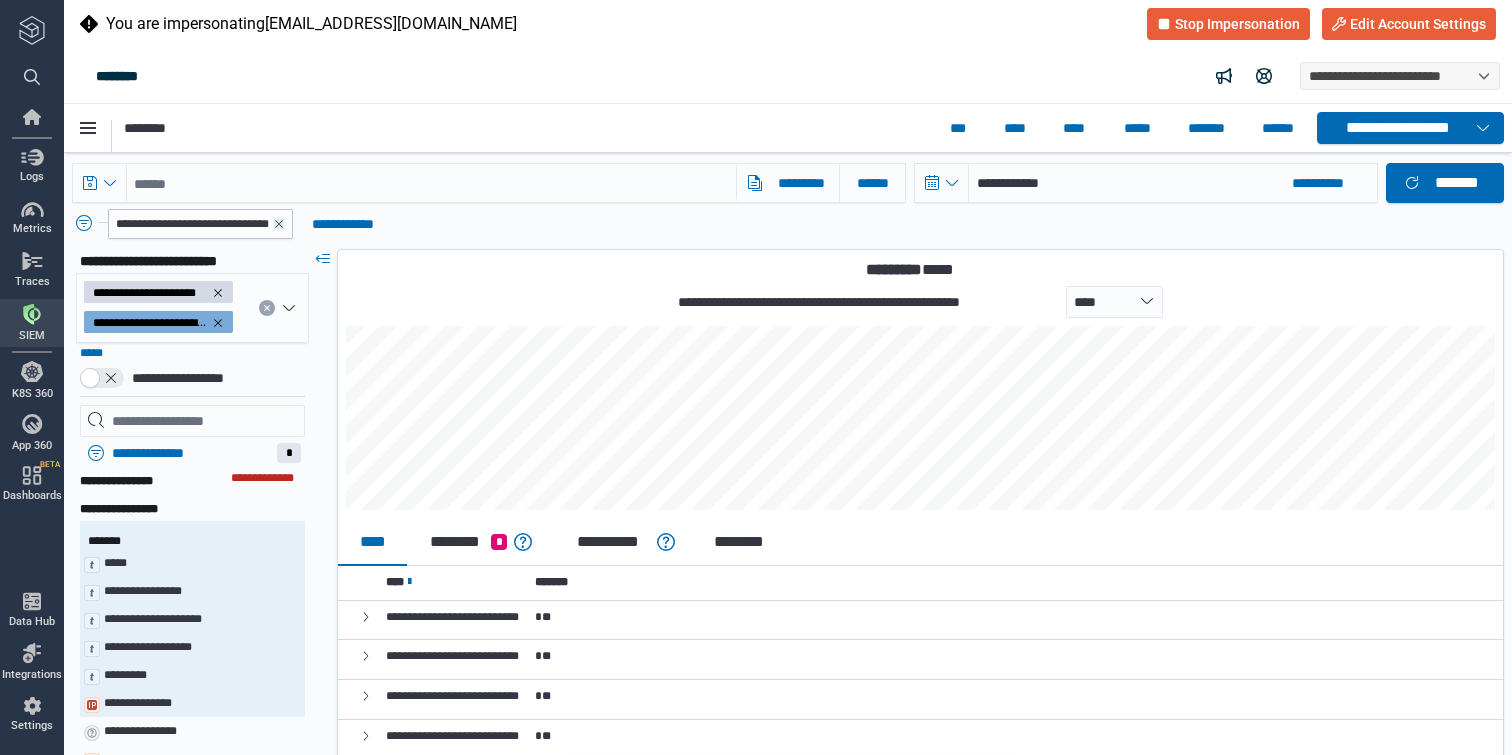 click 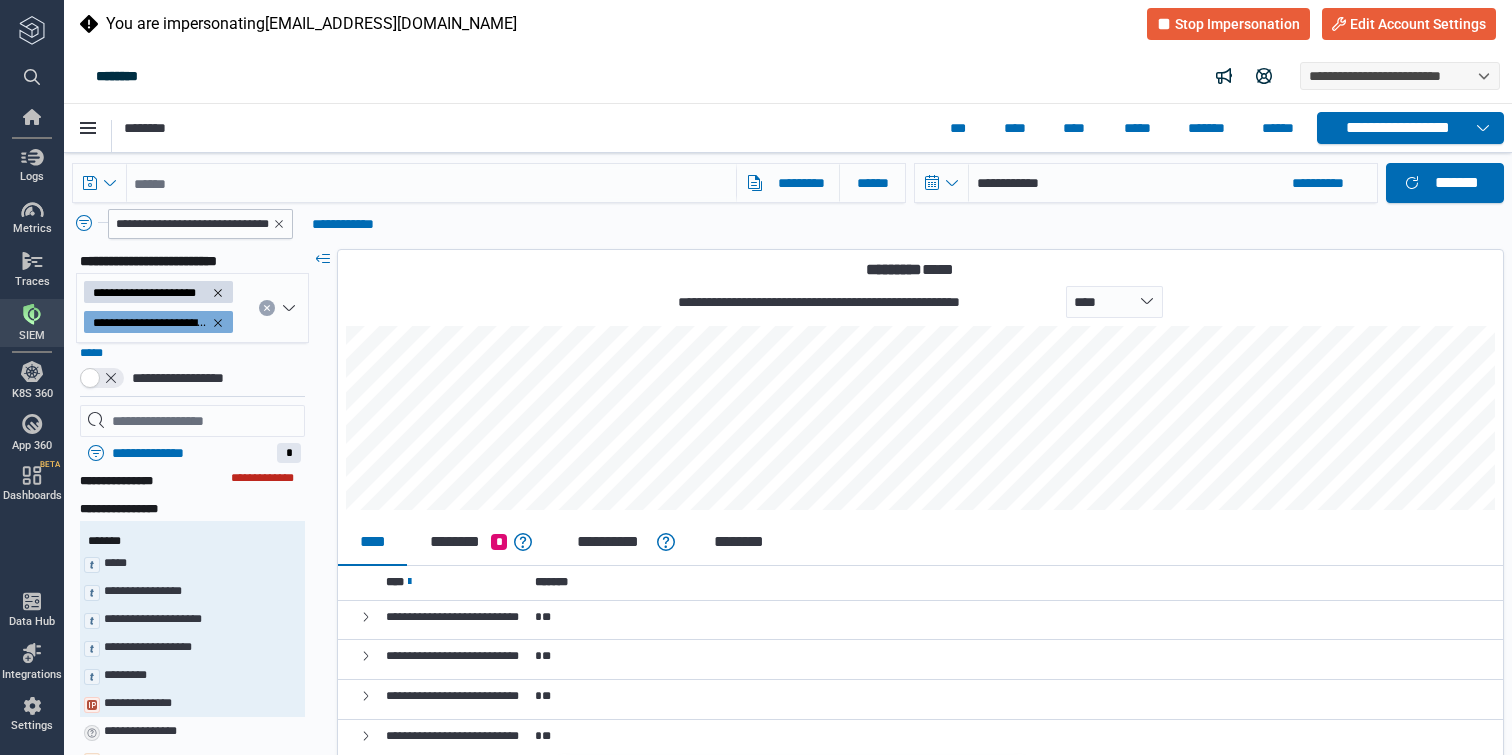 type on "*" 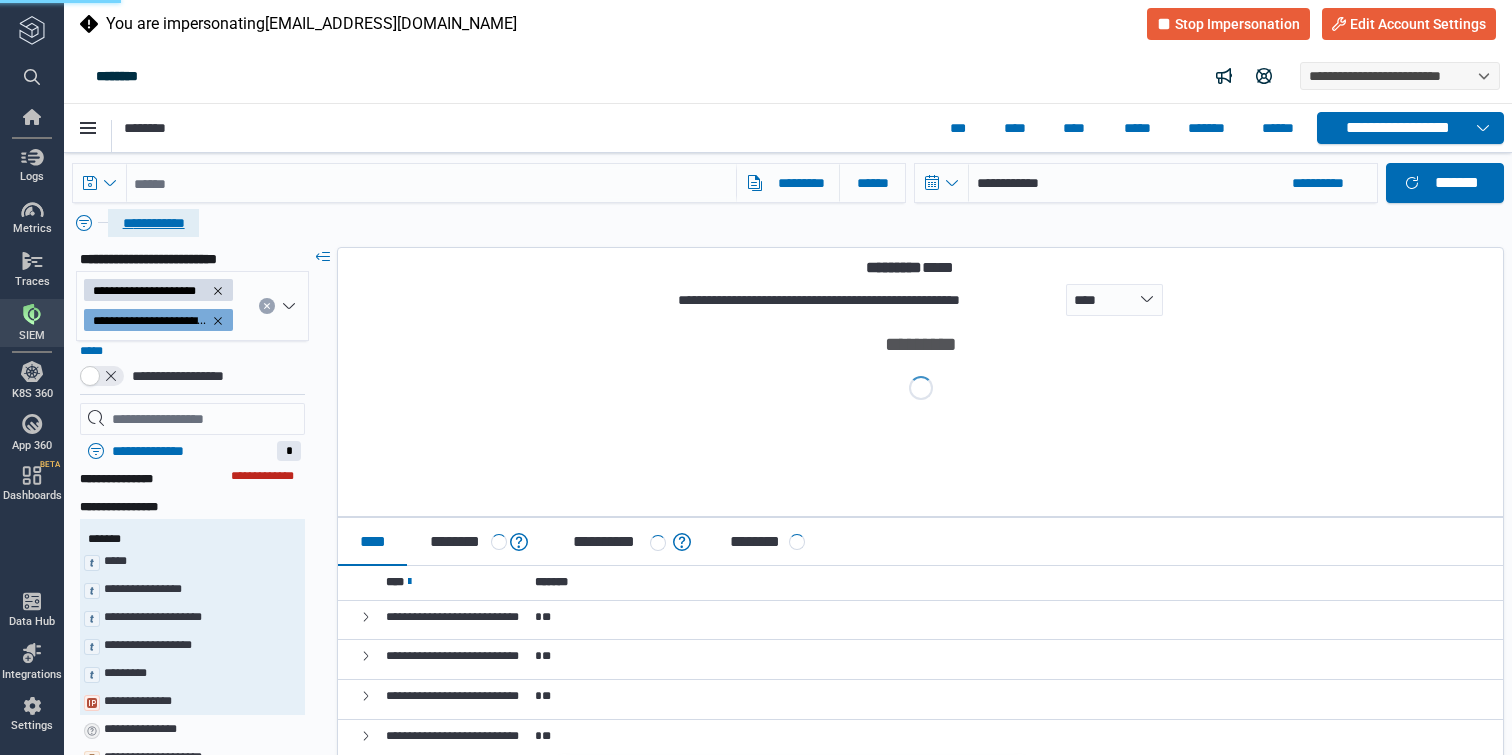 click on "**********" at bounding box center [153, 223] 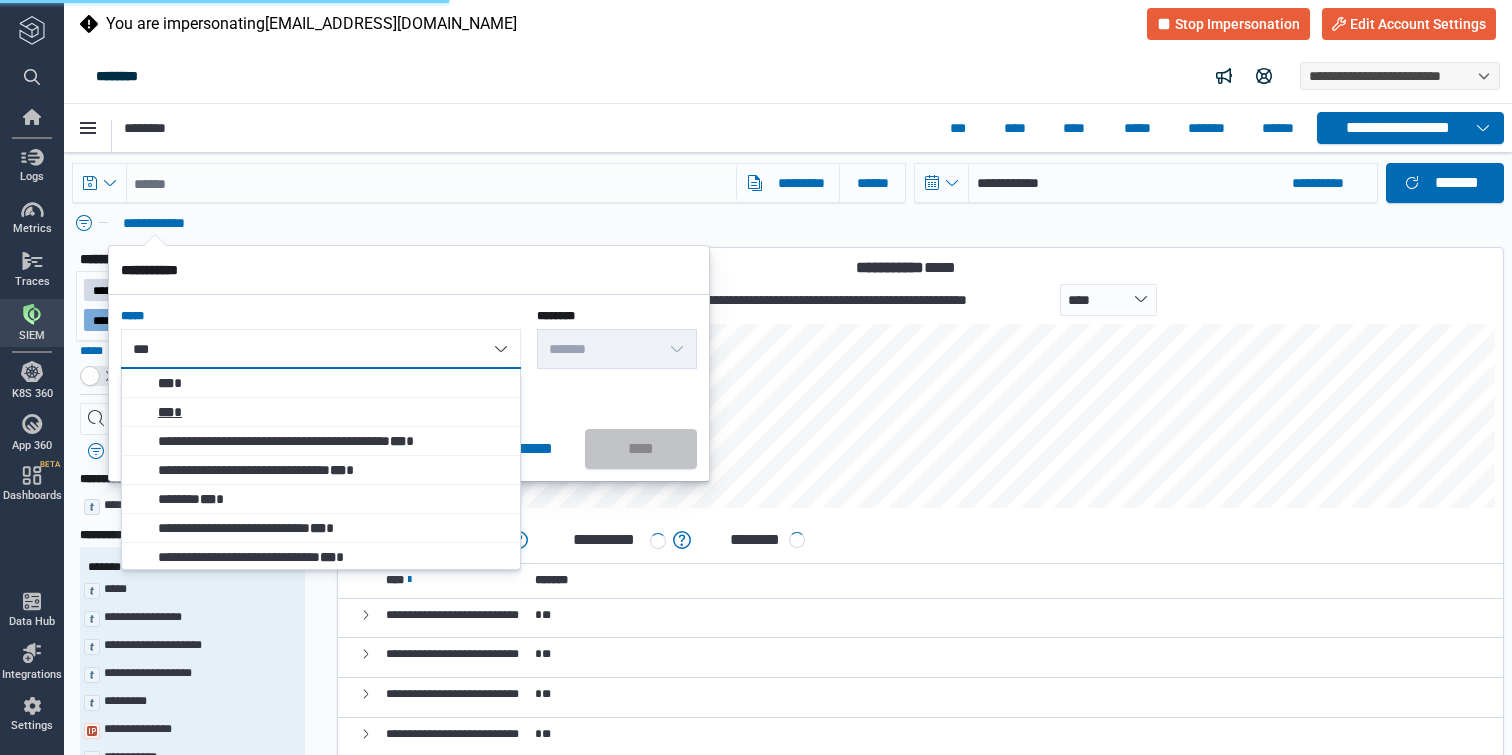 type on "***" 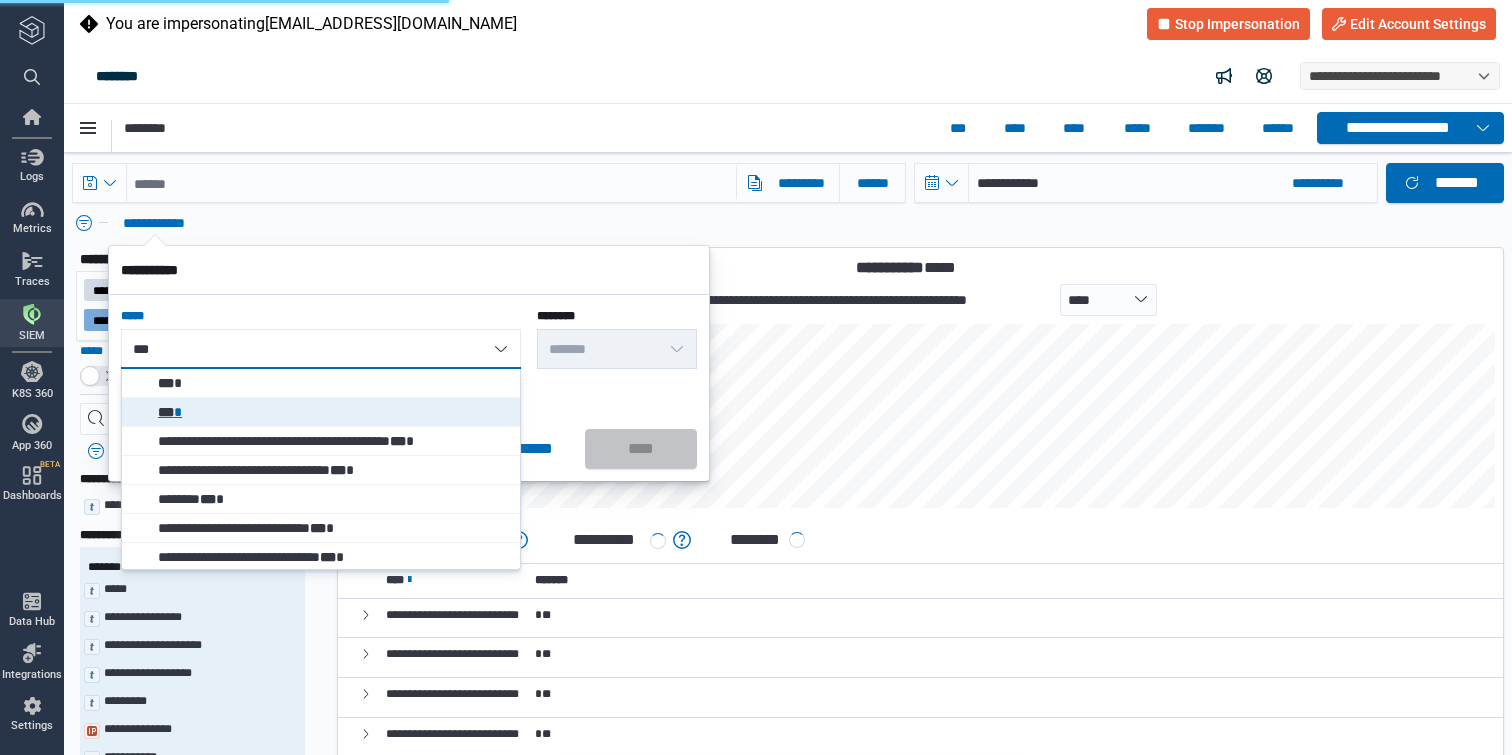 click on "*** *" at bounding box center [334, 412] 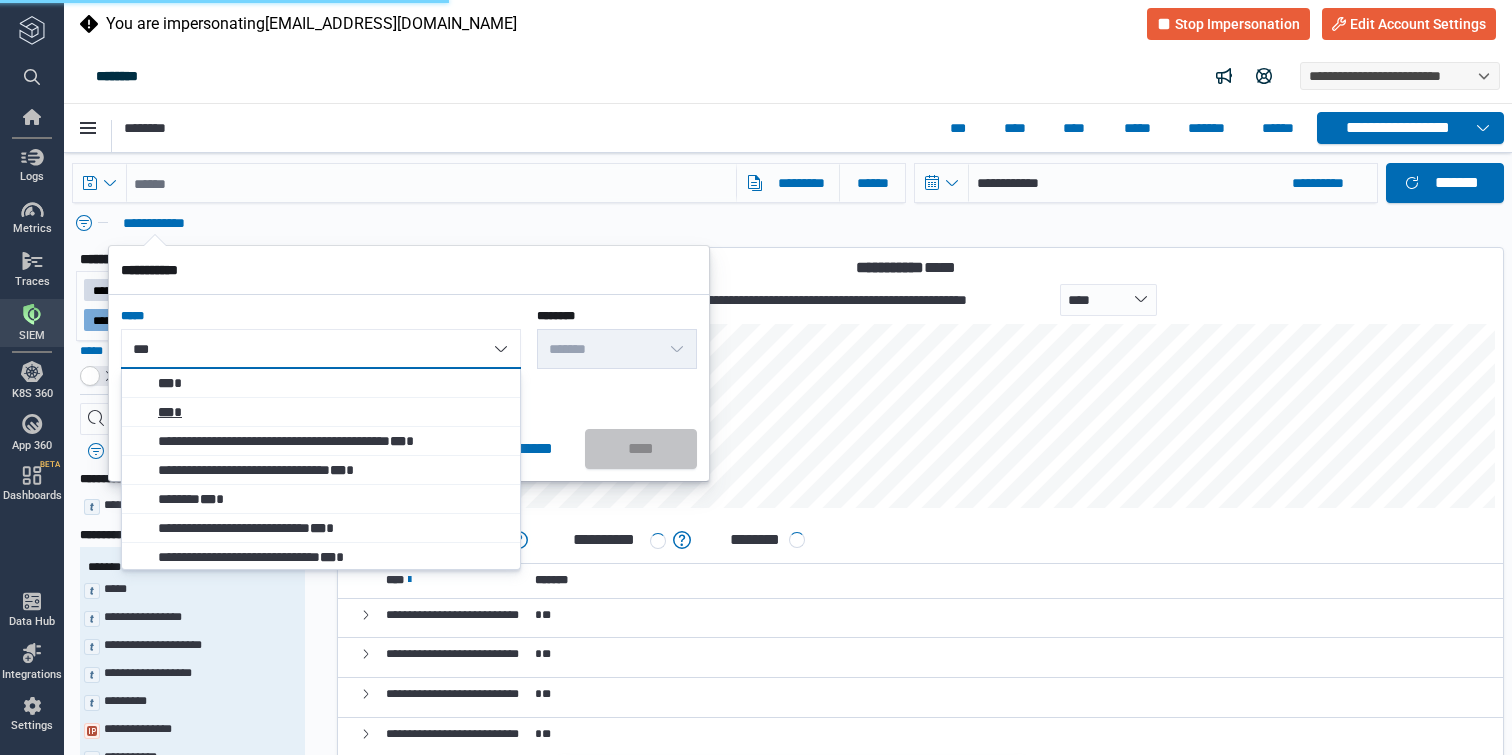type 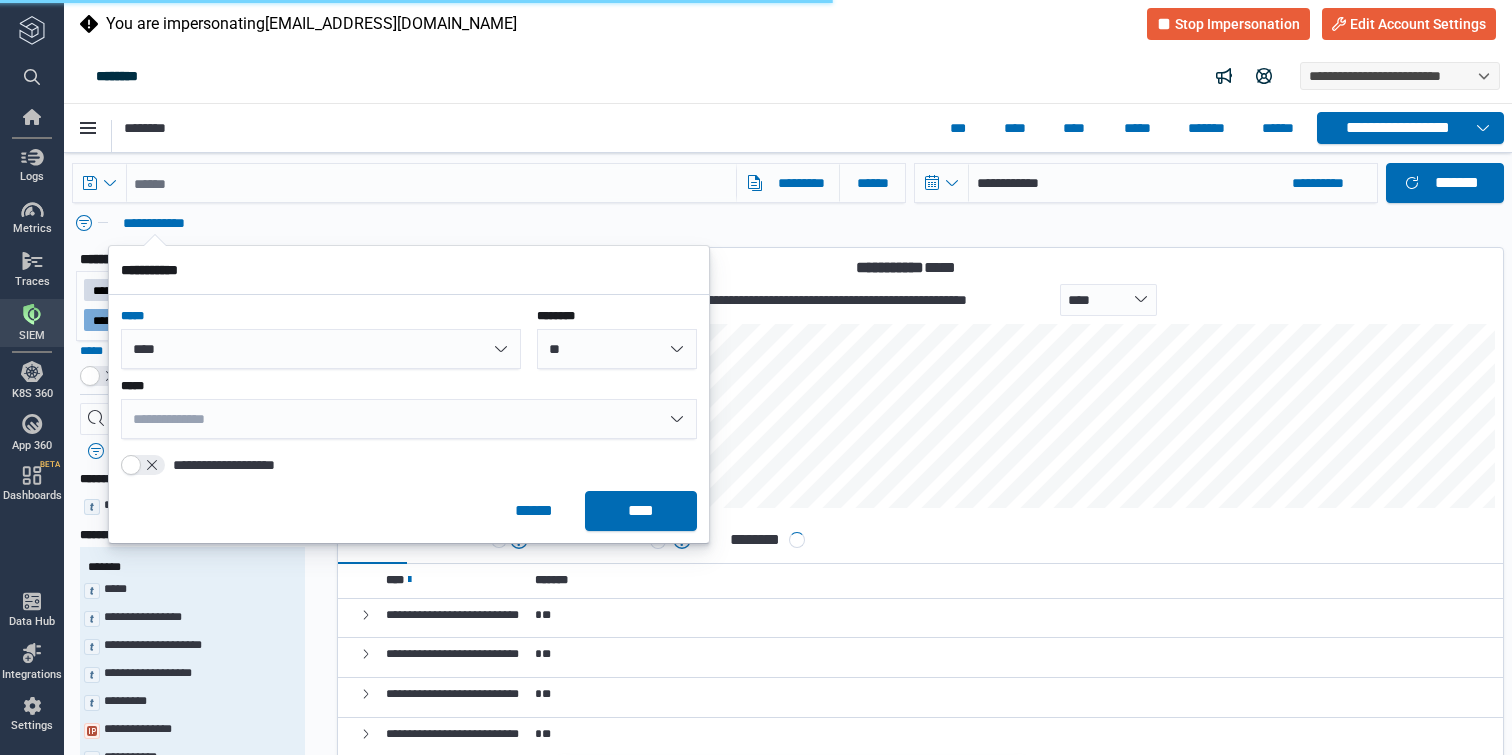 click on "**" at bounding box center [617, 349] 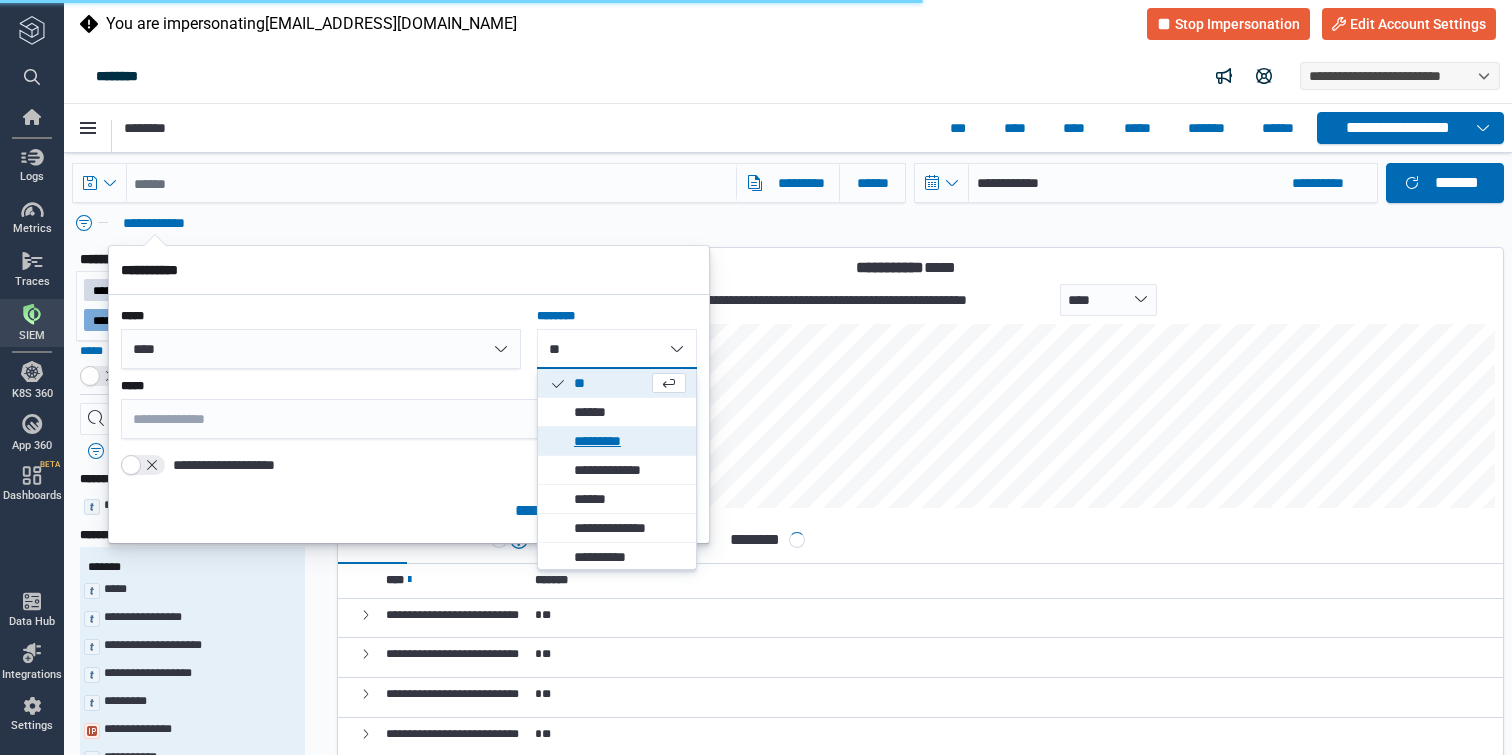 click on "*********" at bounding box center (630, 441) 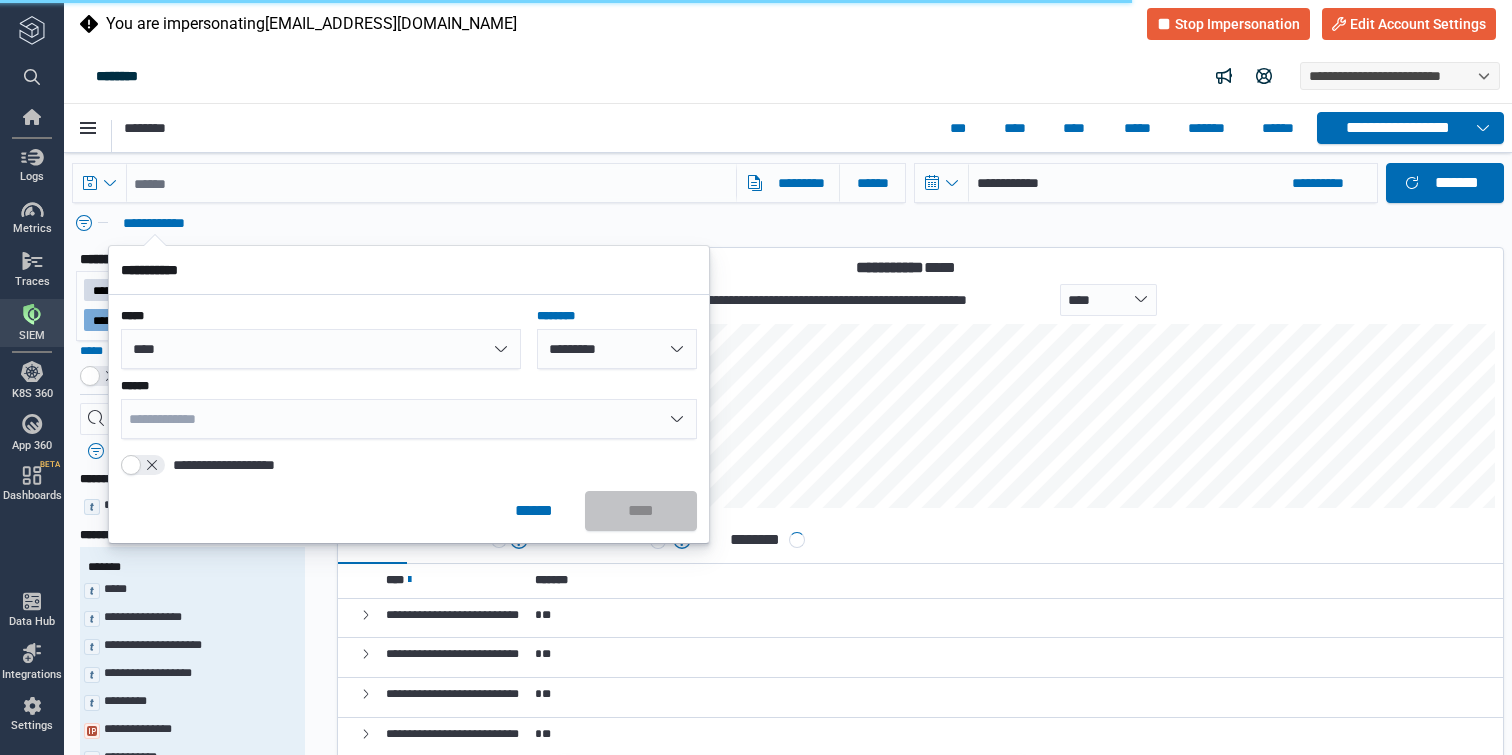 click on "**********" at bounding box center (409, 419) 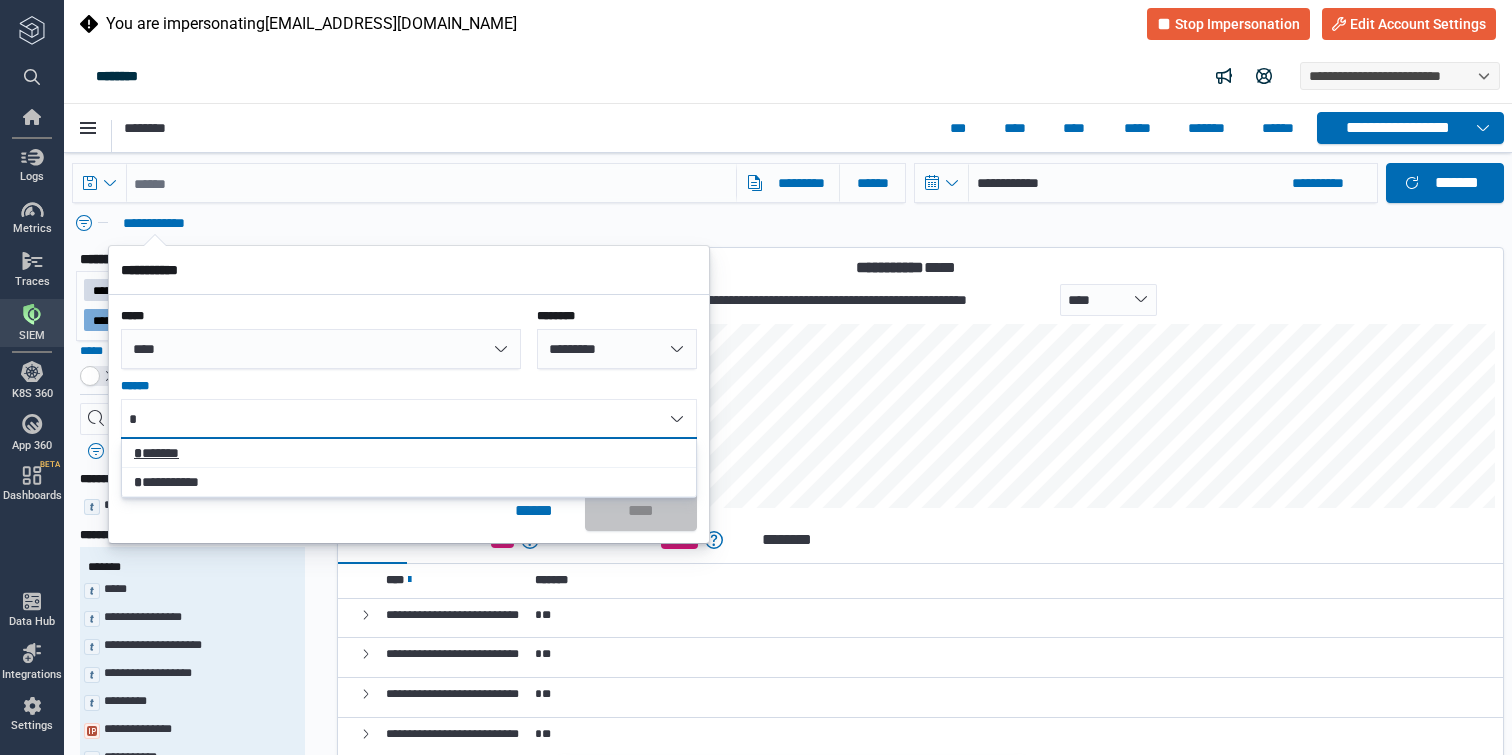 type on "*" 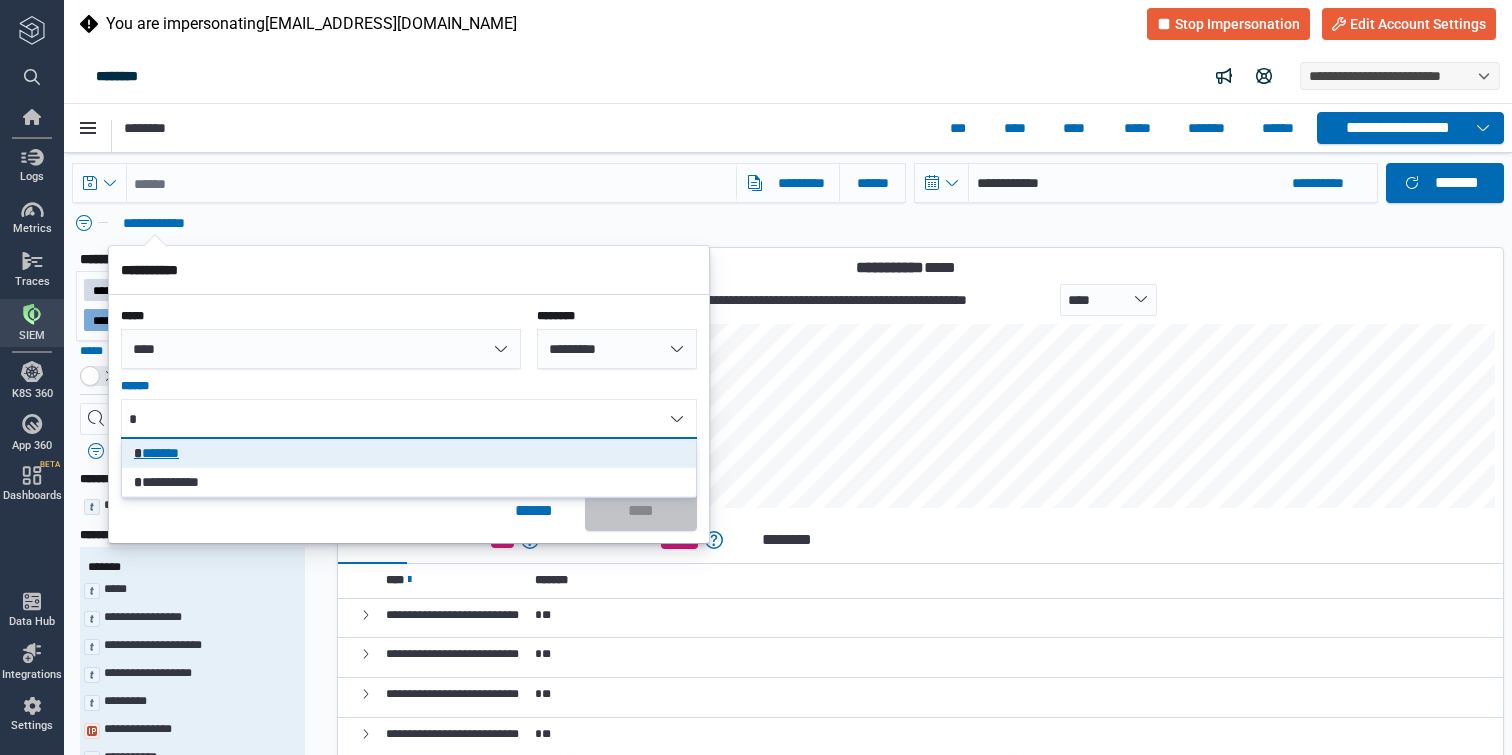 click on "* *******" at bounding box center (410, 453) 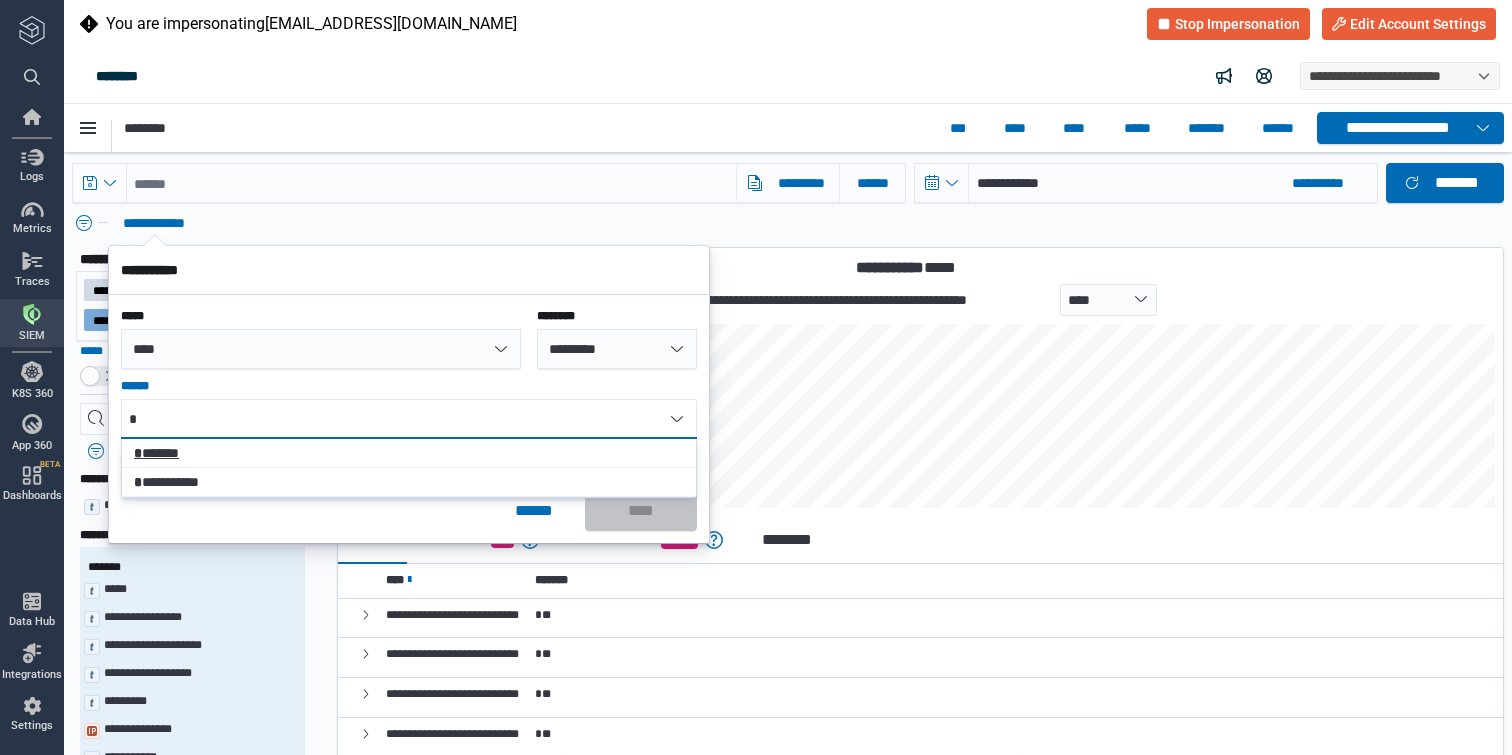 type 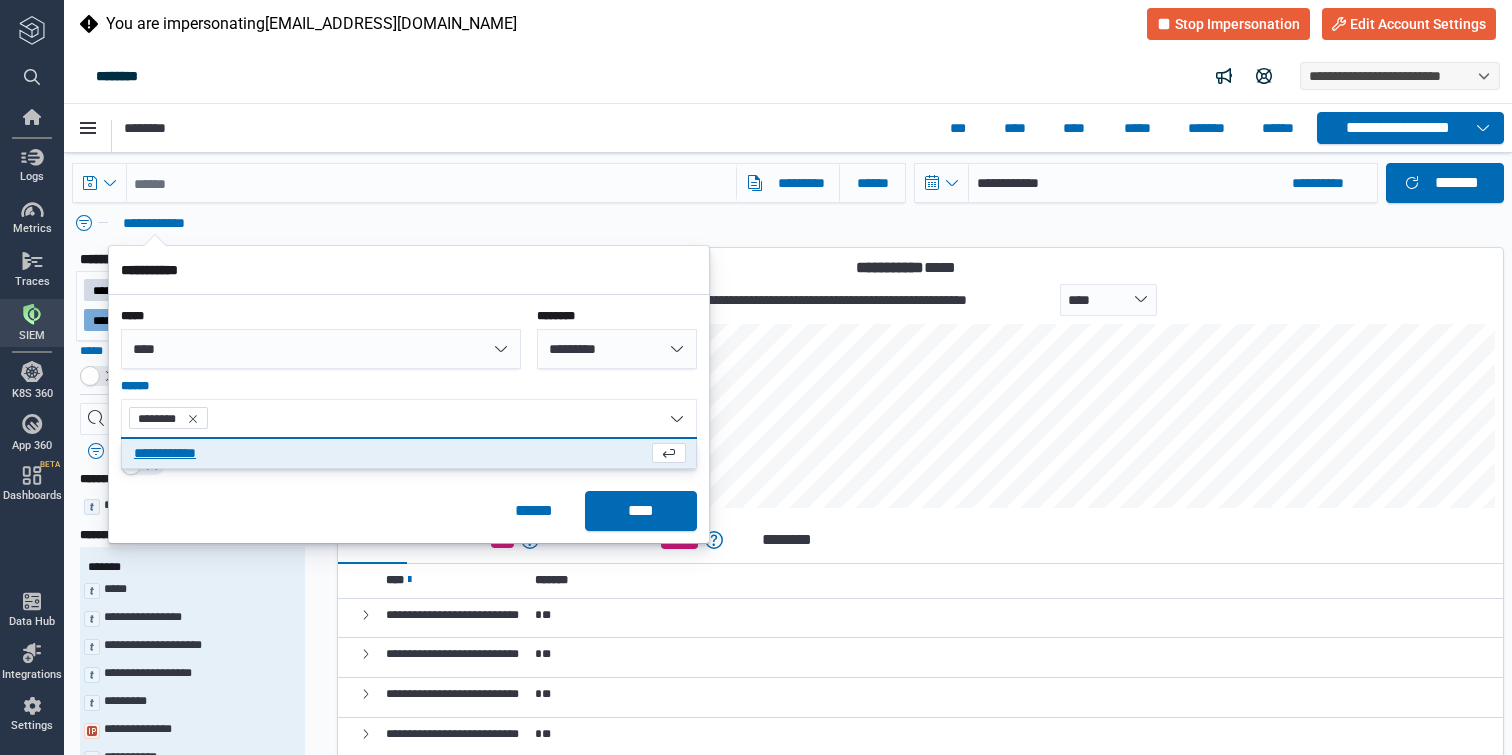 click on "**********" at bounding box center (391, 453) 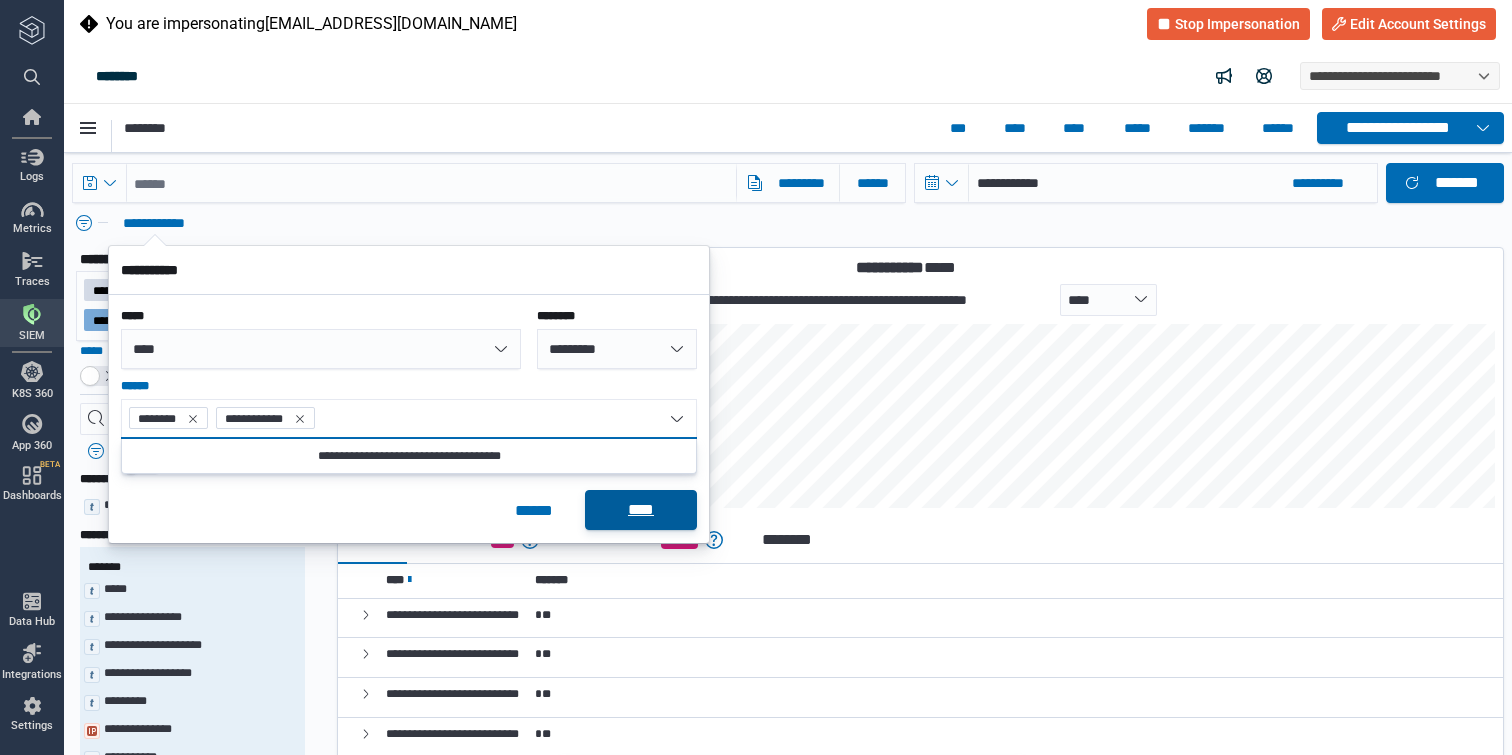 click on "****" at bounding box center (641, 510) 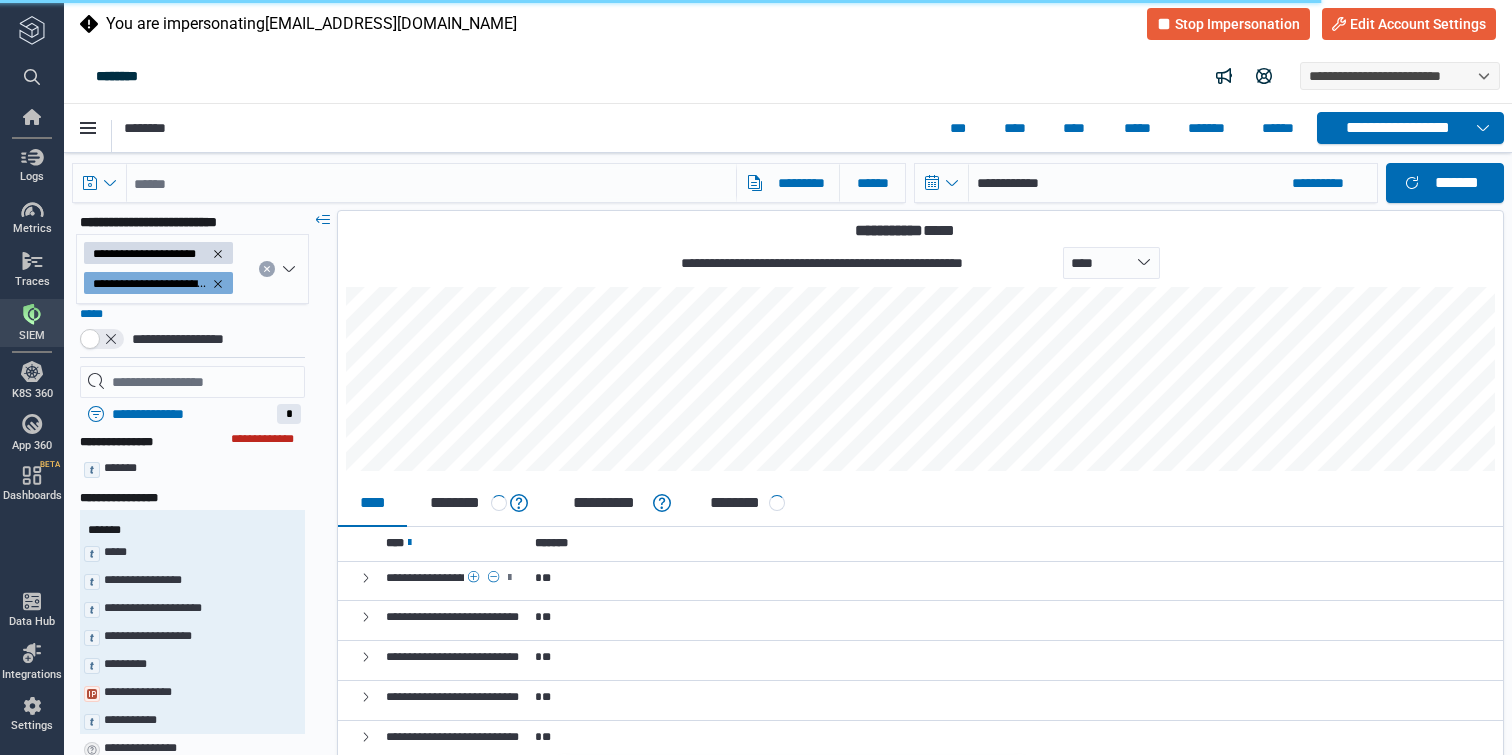 scroll, scrollTop: 48, scrollLeft: 0, axis: vertical 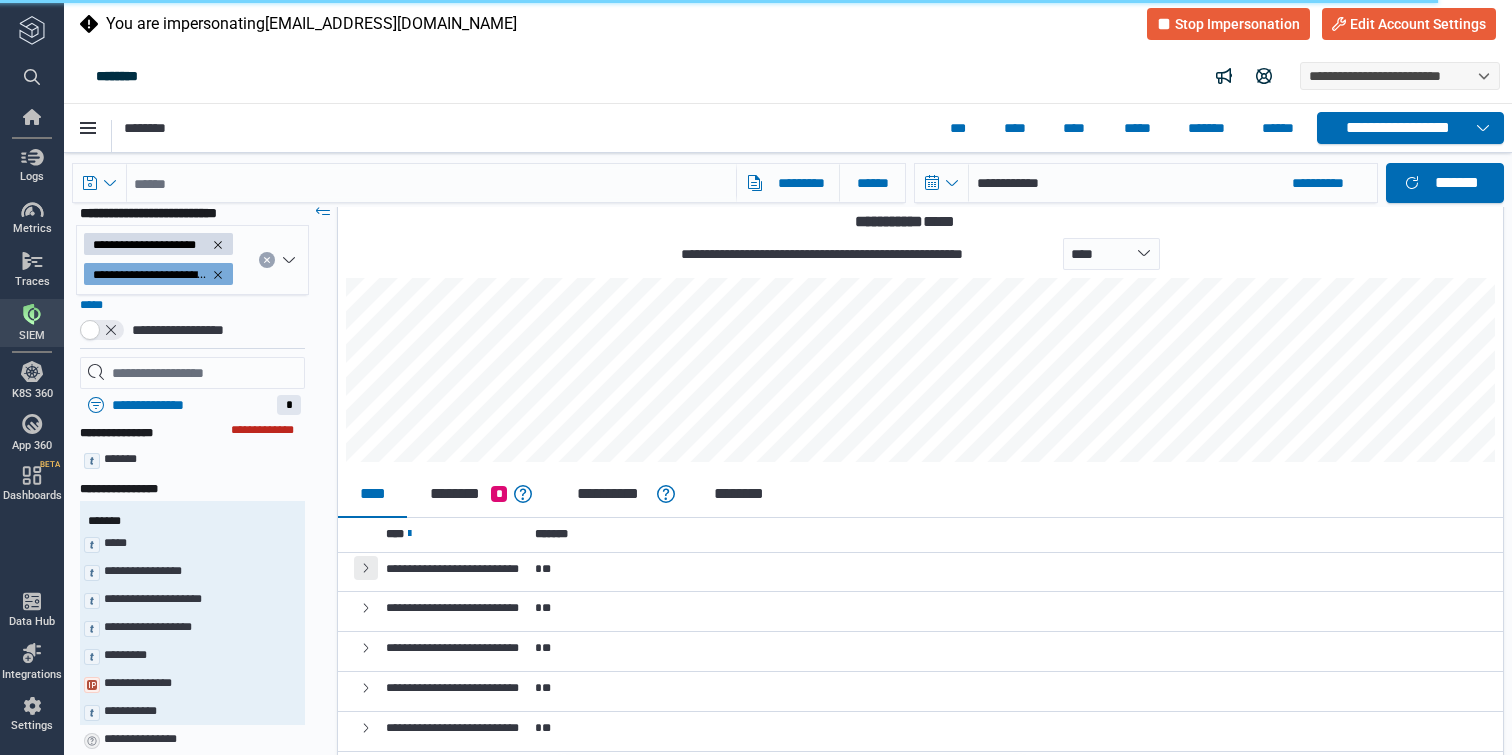 click at bounding box center [366, 567] 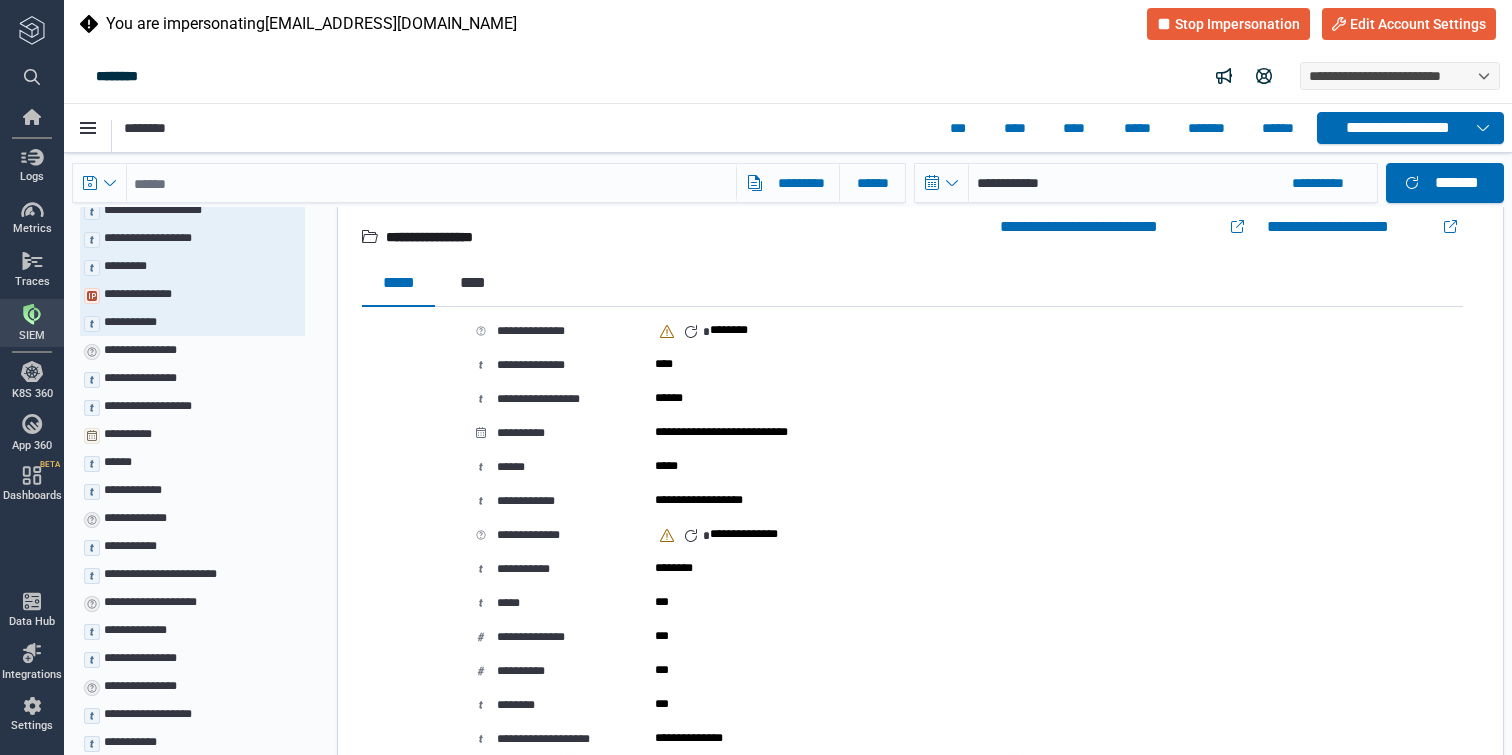 scroll, scrollTop: 44, scrollLeft: 0, axis: vertical 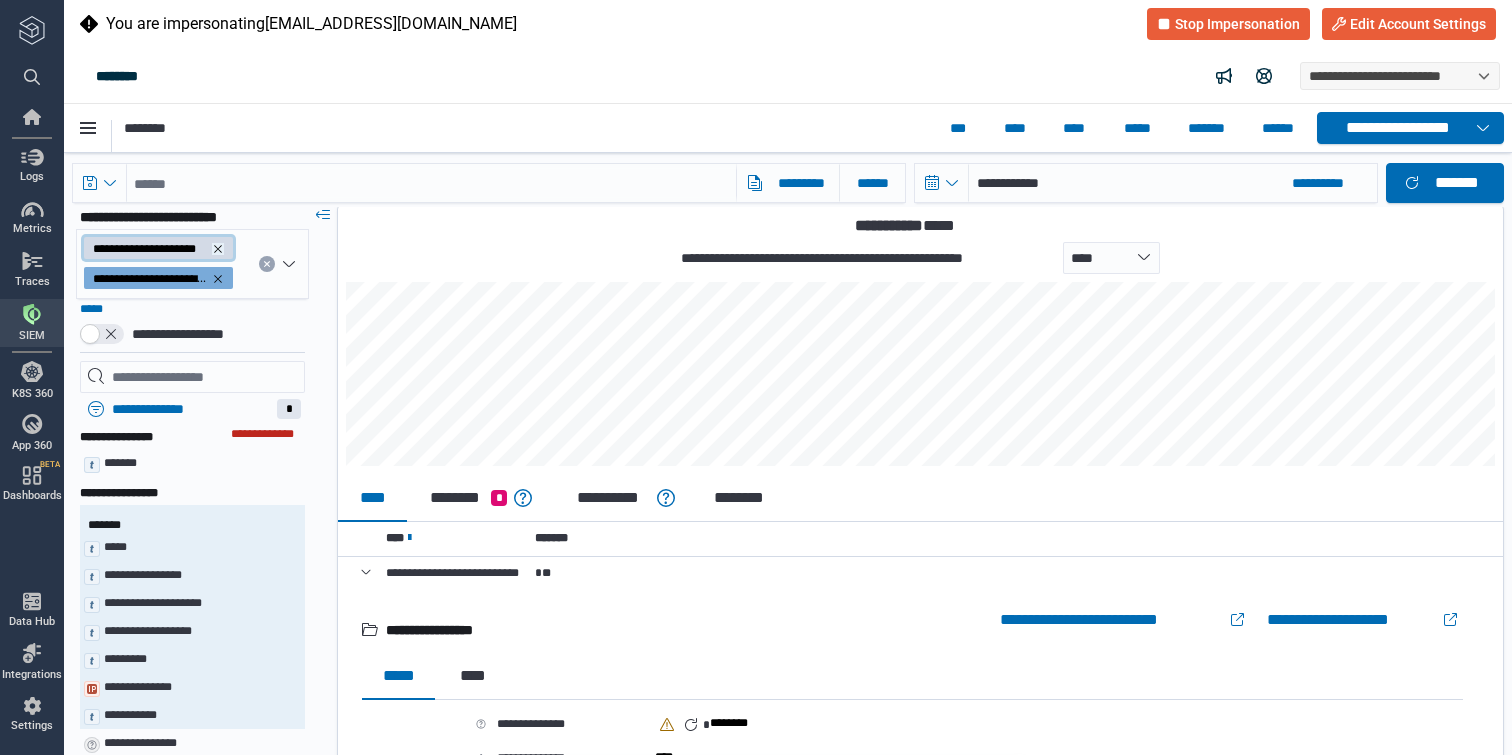 click 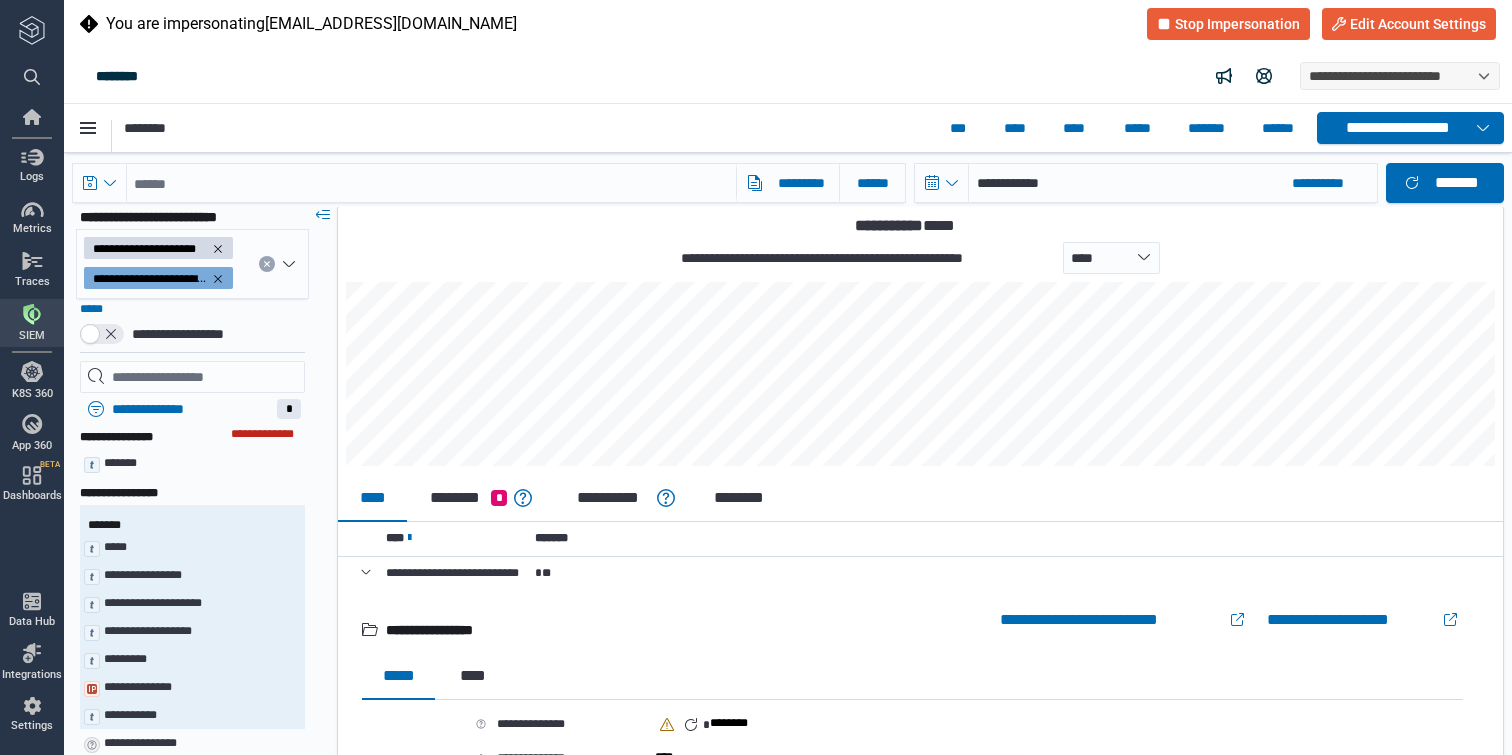 type on "*" 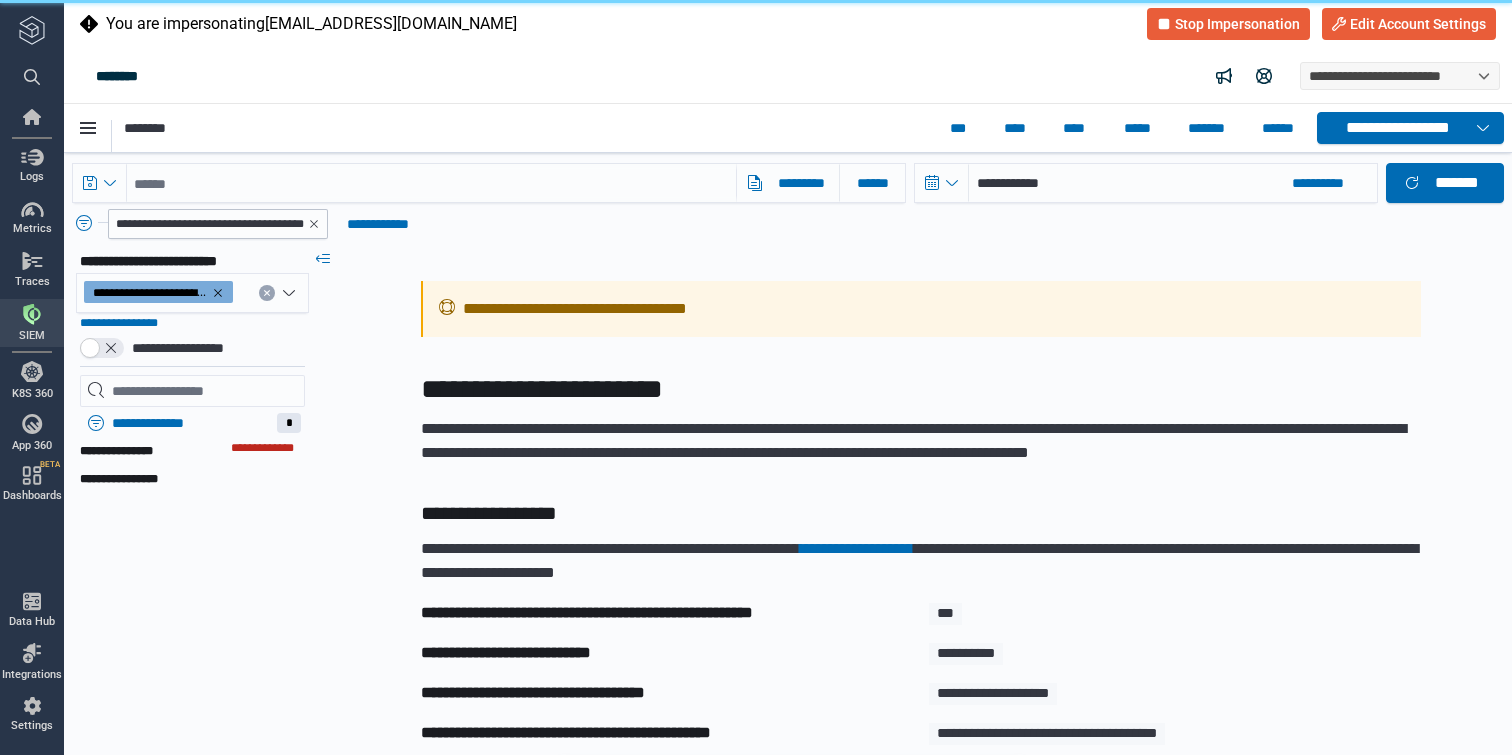 click on "**********" at bounding box center [1146, 183] 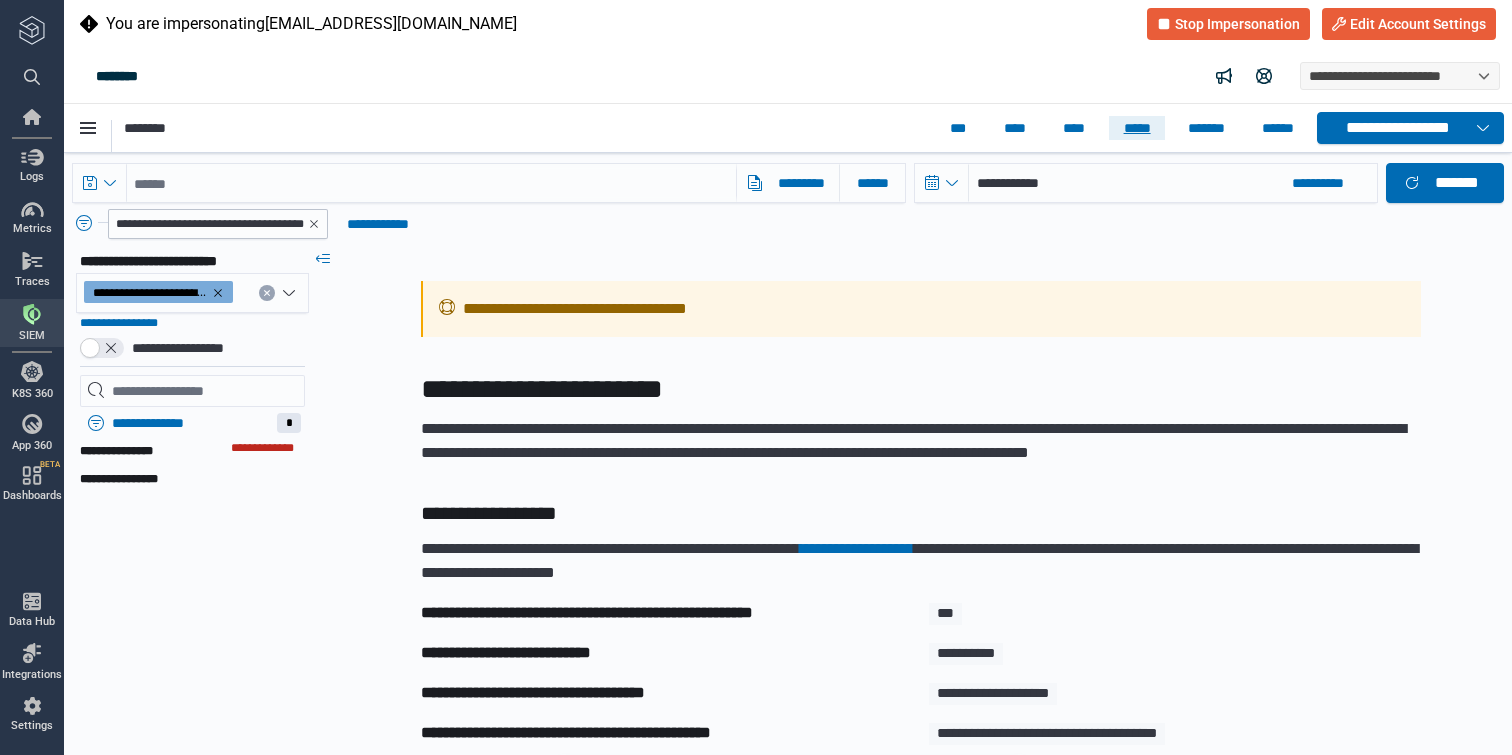 click on "*****" at bounding box center (1137, 128) 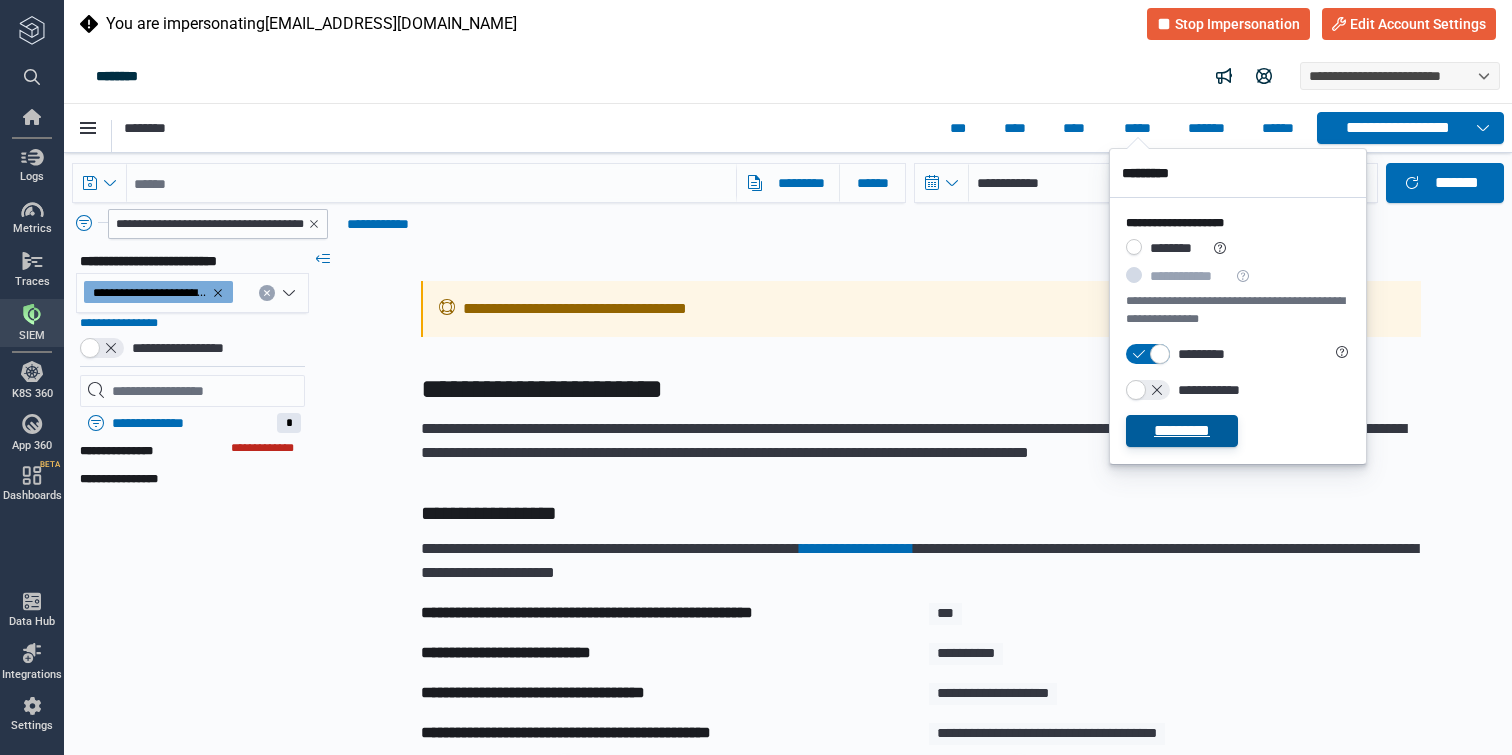 click on "*********" at bounding box center [1182, 431] 